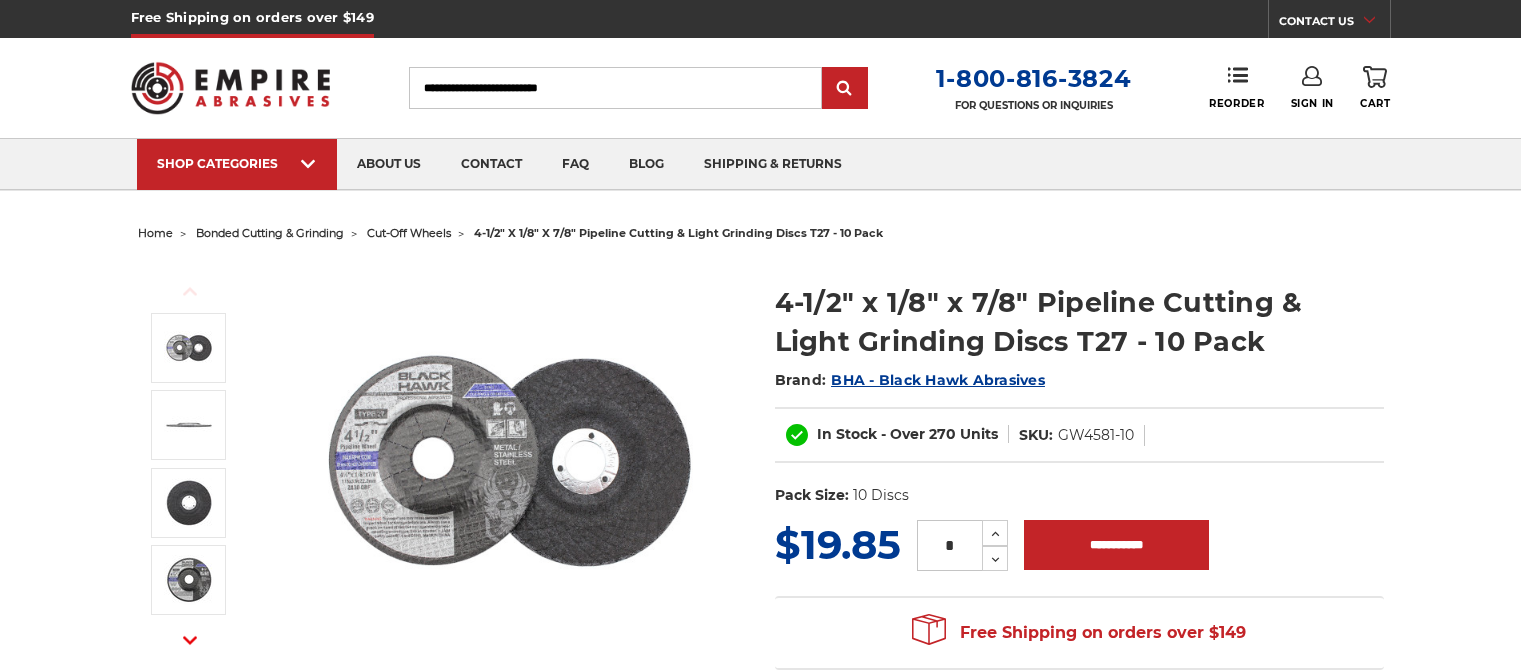 scroll, scrollTop: 0, scrollLeft: 0, axis: both 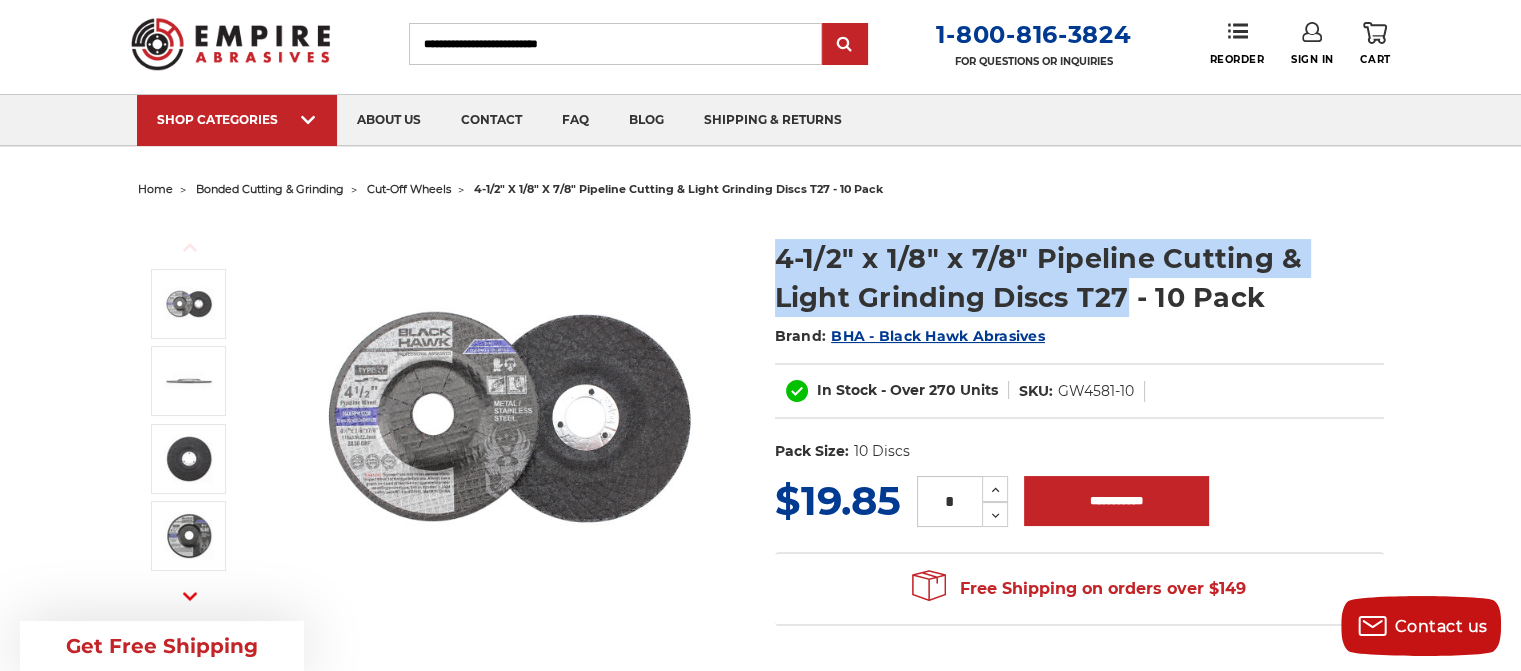 drag, startPoint x: 782, startPoint y: 255, endPoint x: 1044, endPoint y: 309, distance: 267.50702 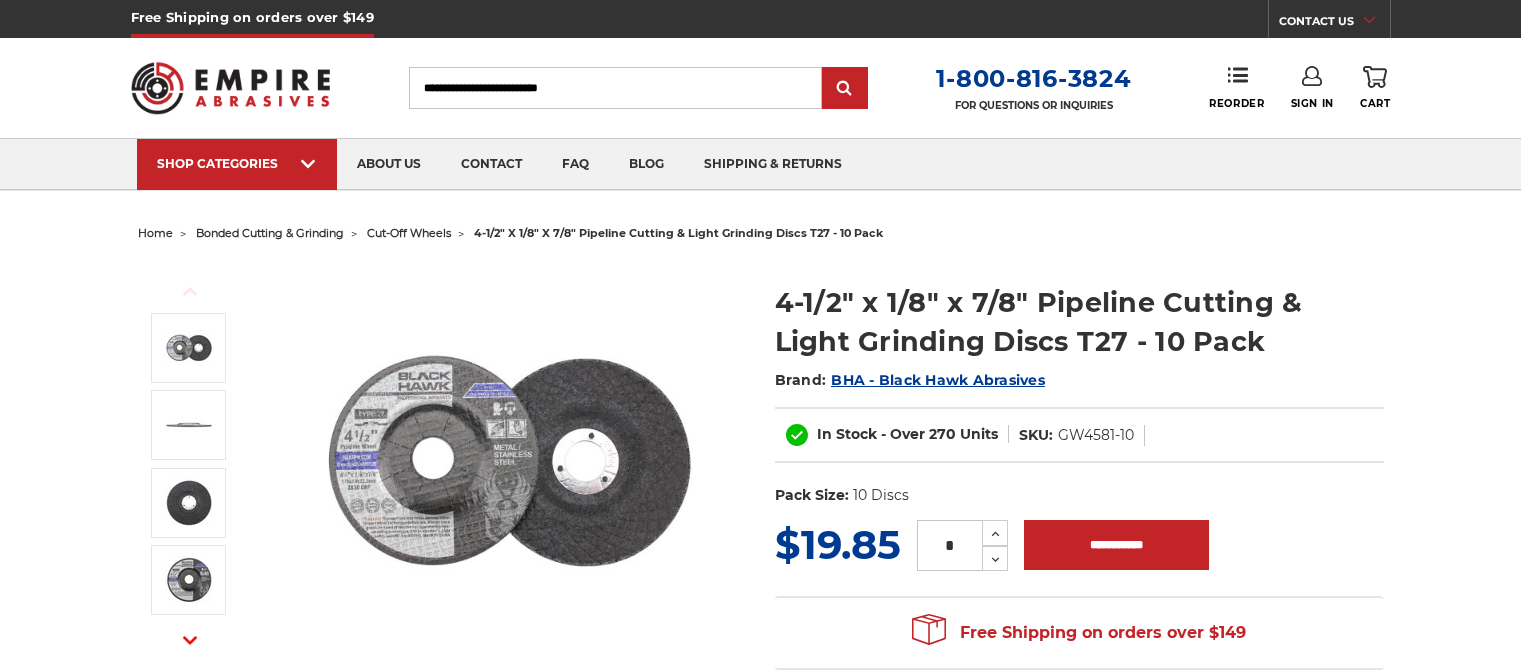 scroll, scrollTop: 0, scrollLeft: 0, axis: both 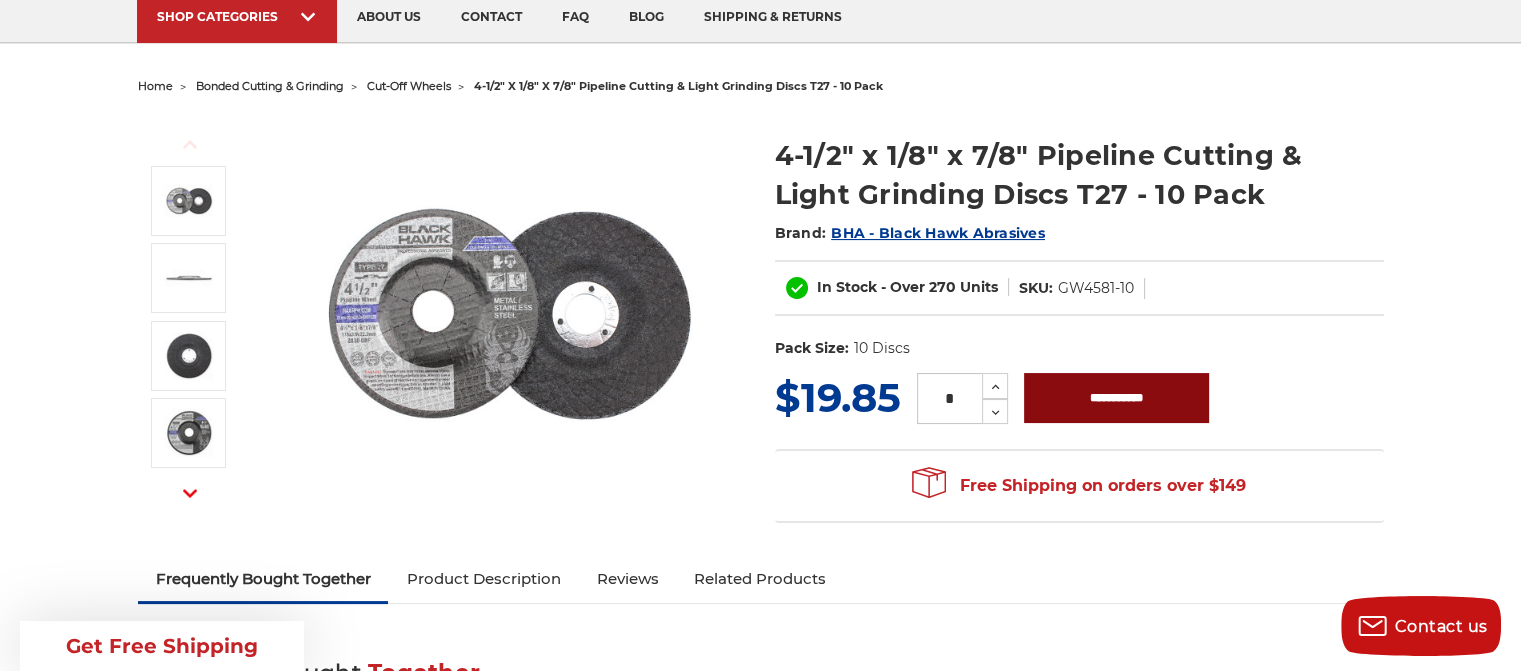 click on "**********" at bounding box center [1116, 398] 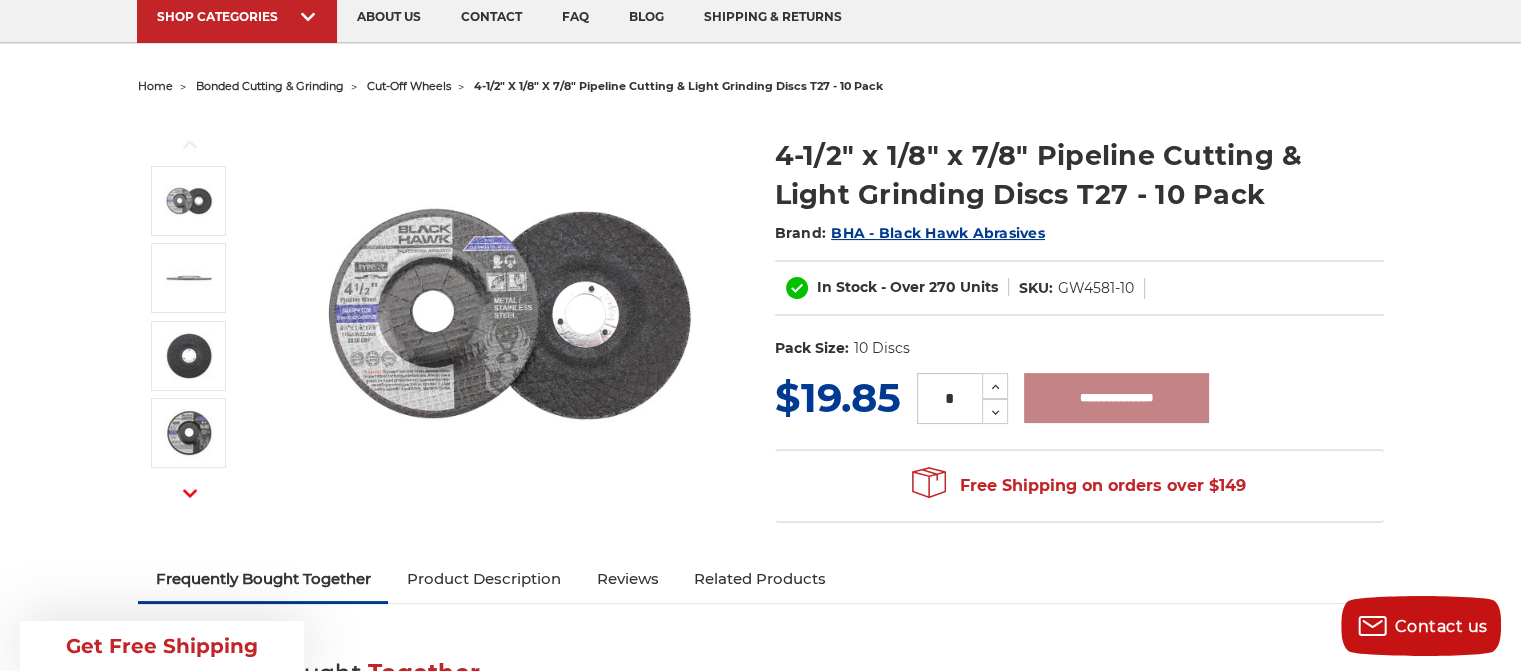 type on "**********" 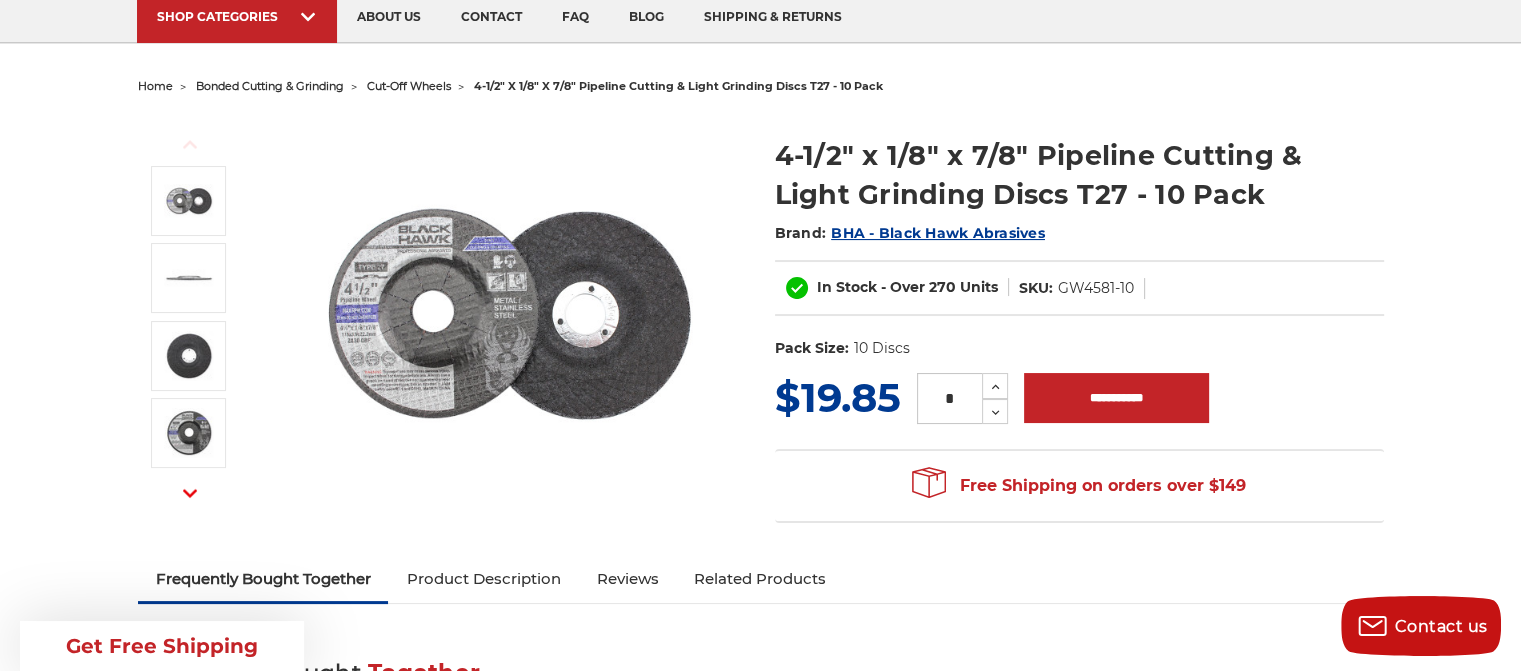 scroll, scrollTop: 0, scrollLeft: 0, axis: both 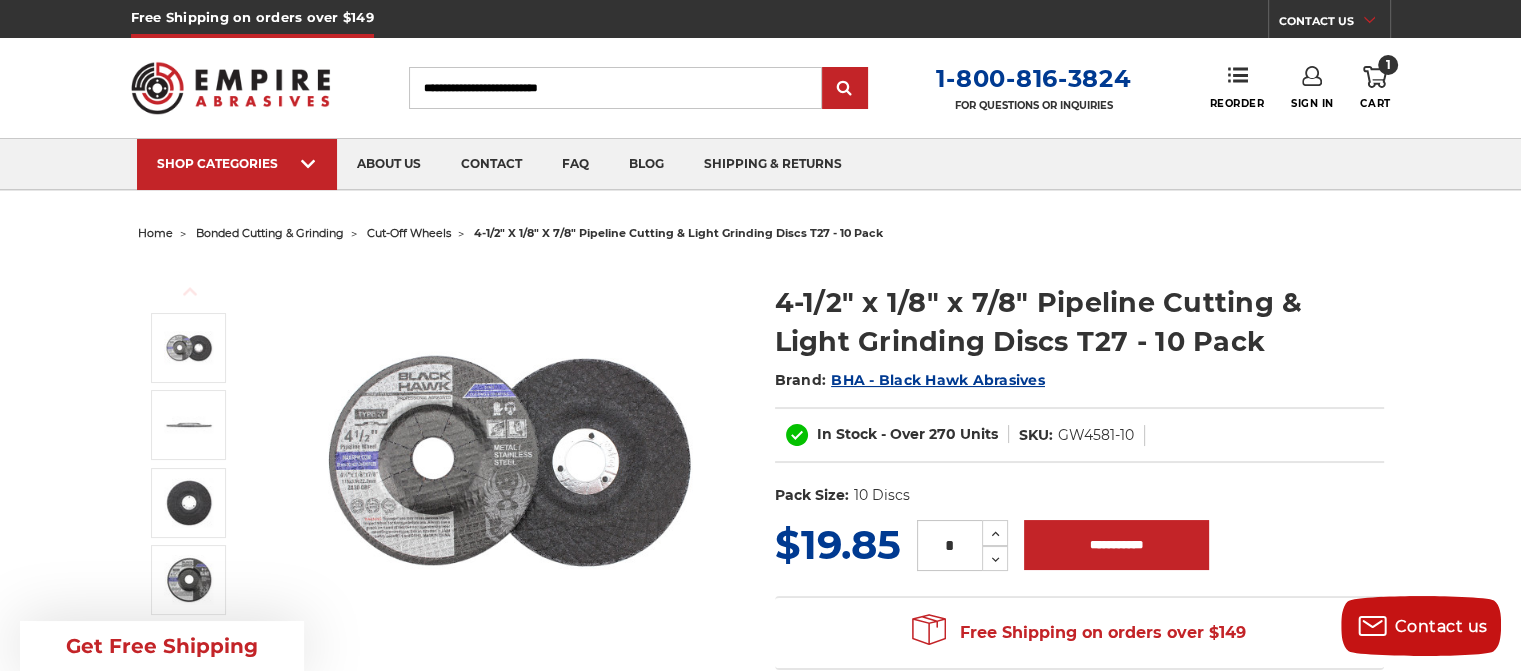 click on "Search" at bounding box center (615, 88) 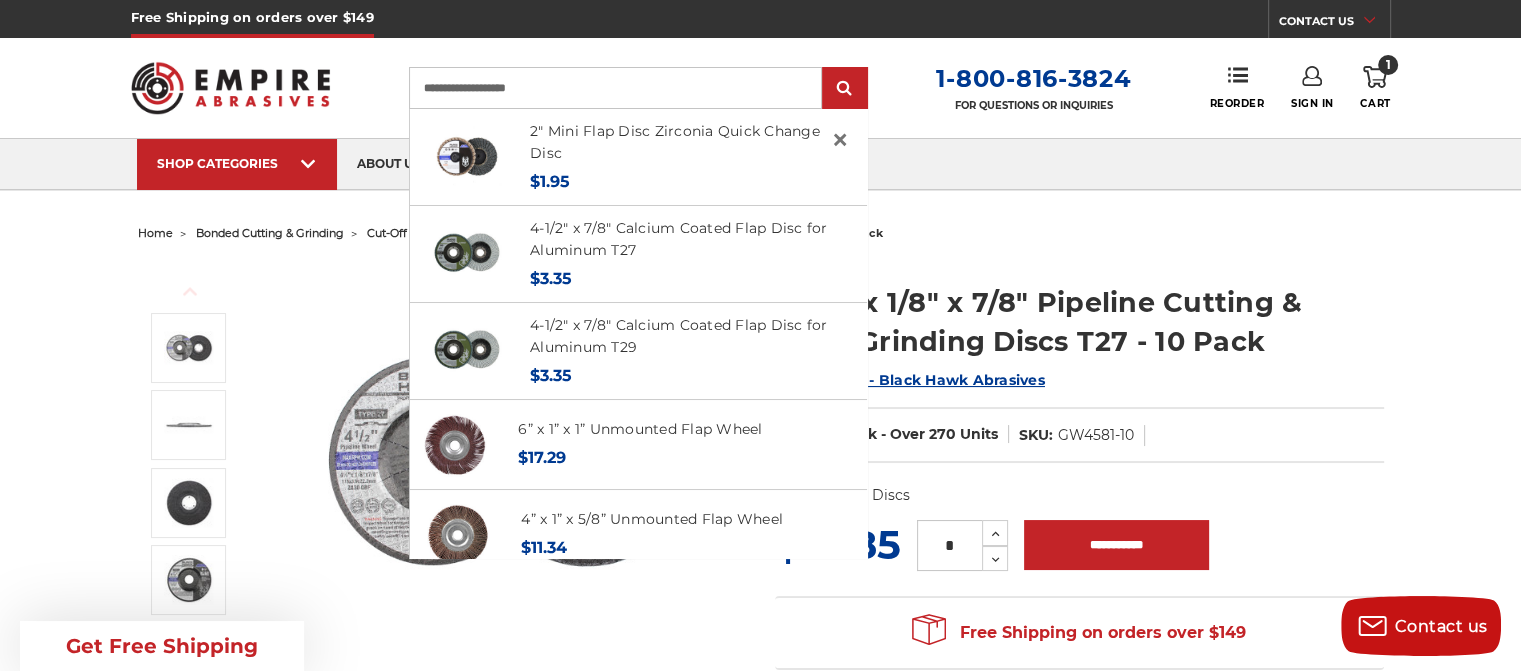 type on "**********" 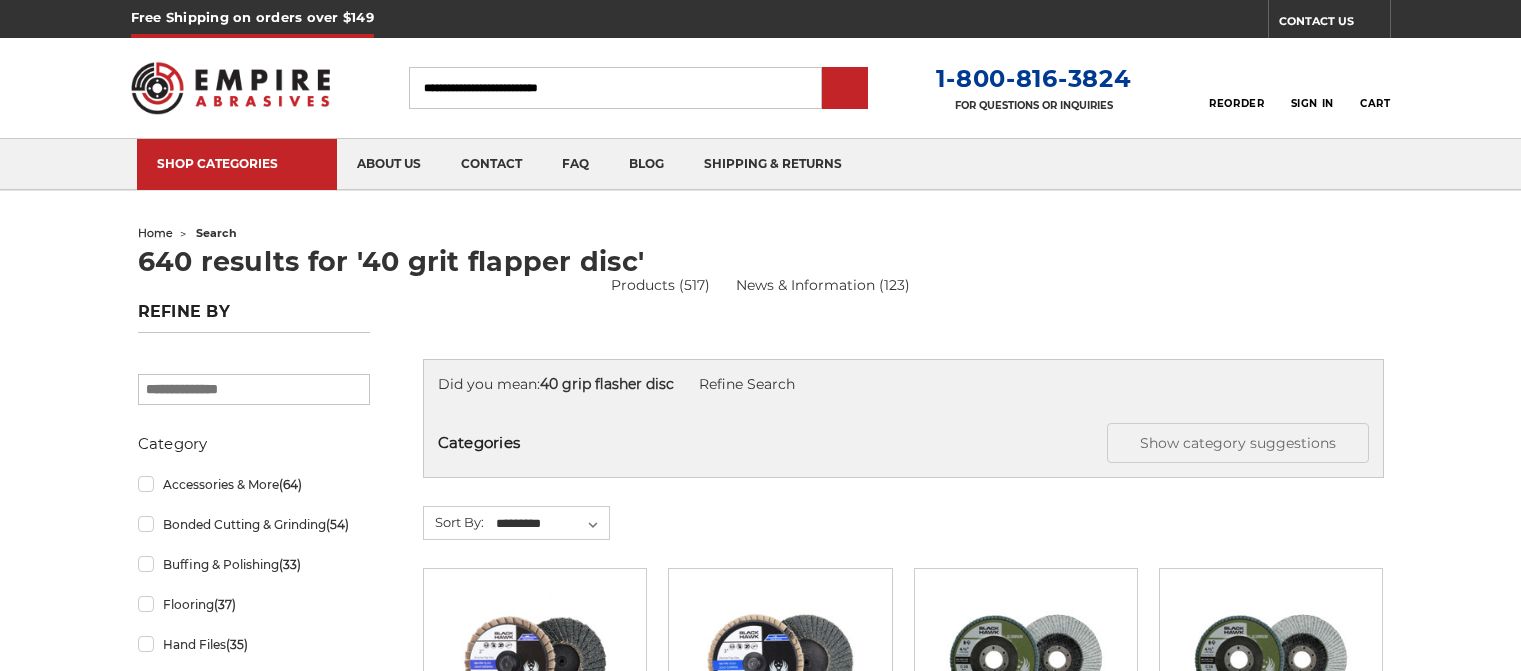 scroll, scrollTop: 0, scrollLeft: 0, axis: both 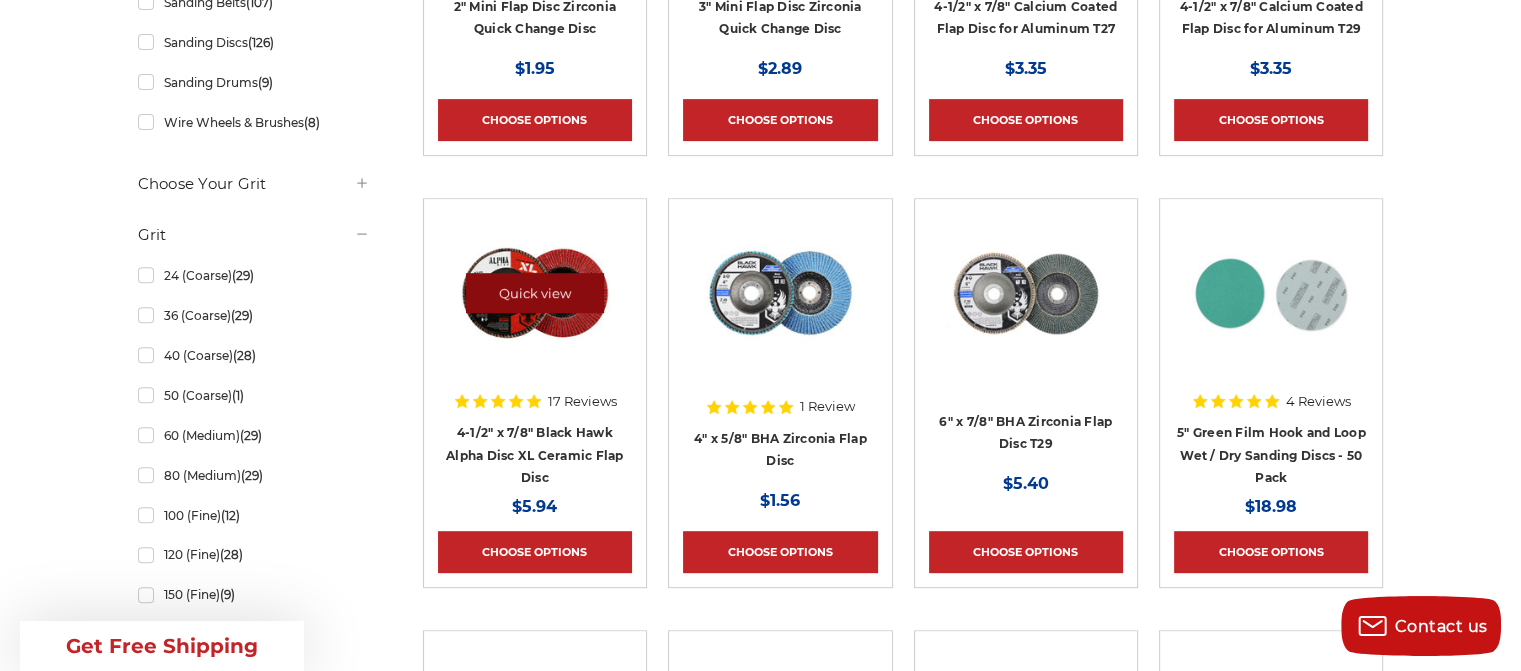 click on "Quick view" at bounding box center [535, 293] 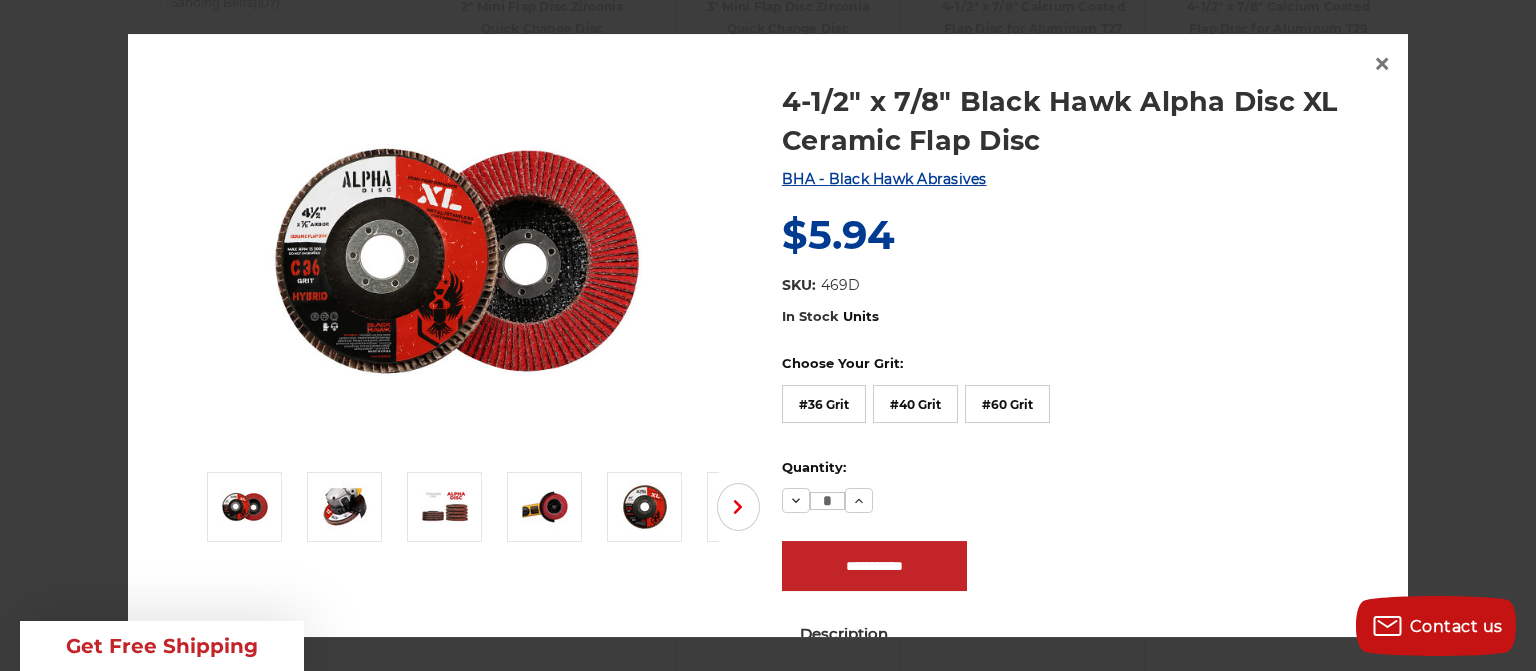scroll, scrollTop: 4, scrollLeft: 0, axis: vertical 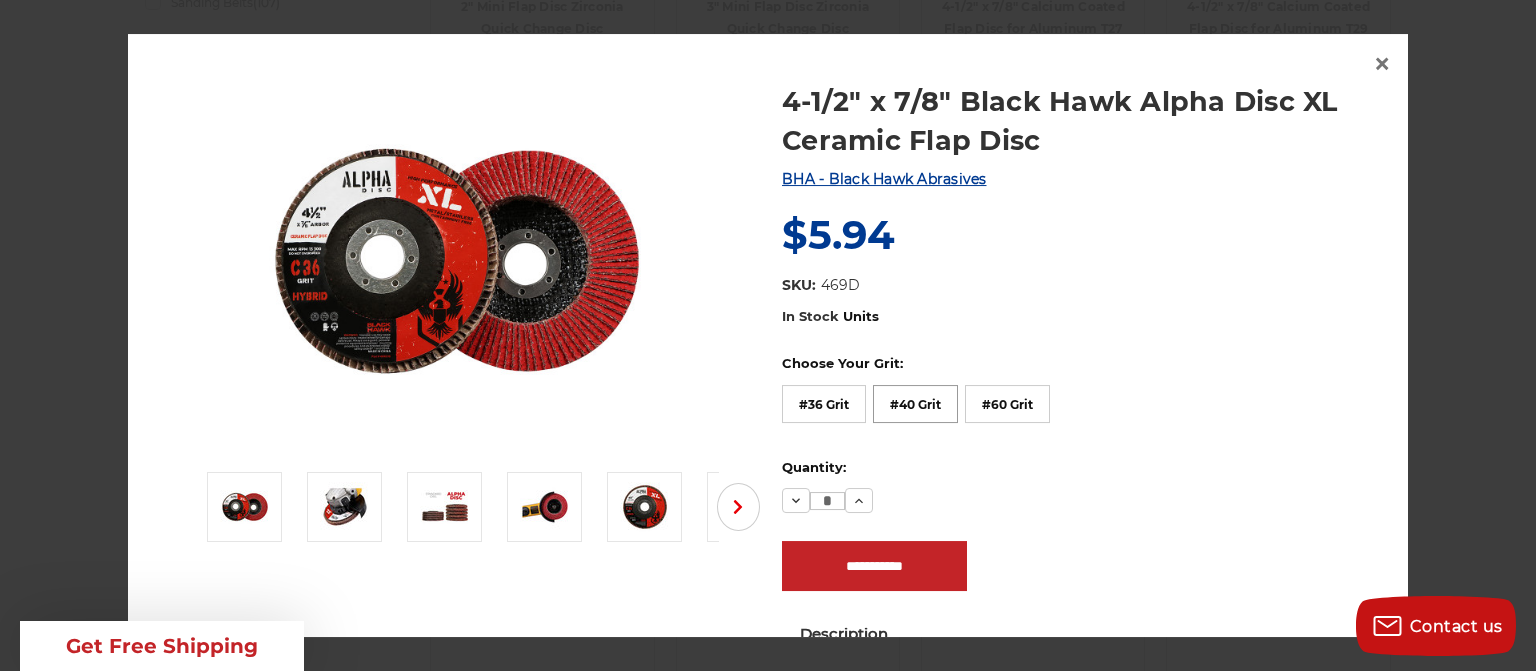 click on "#40 Grit" at bounding box center [915, 404] 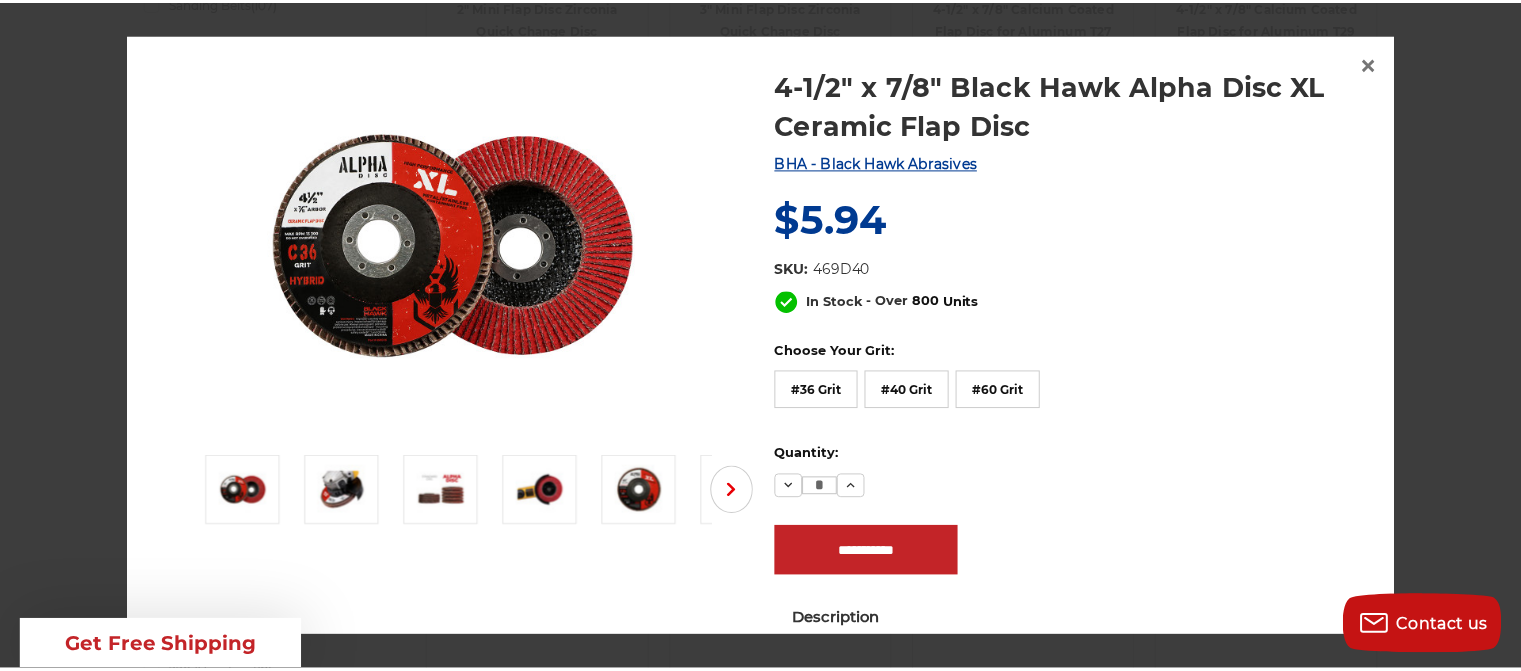 scroll, scrollTop: 20, scrollLeft: 0, axis: vertical 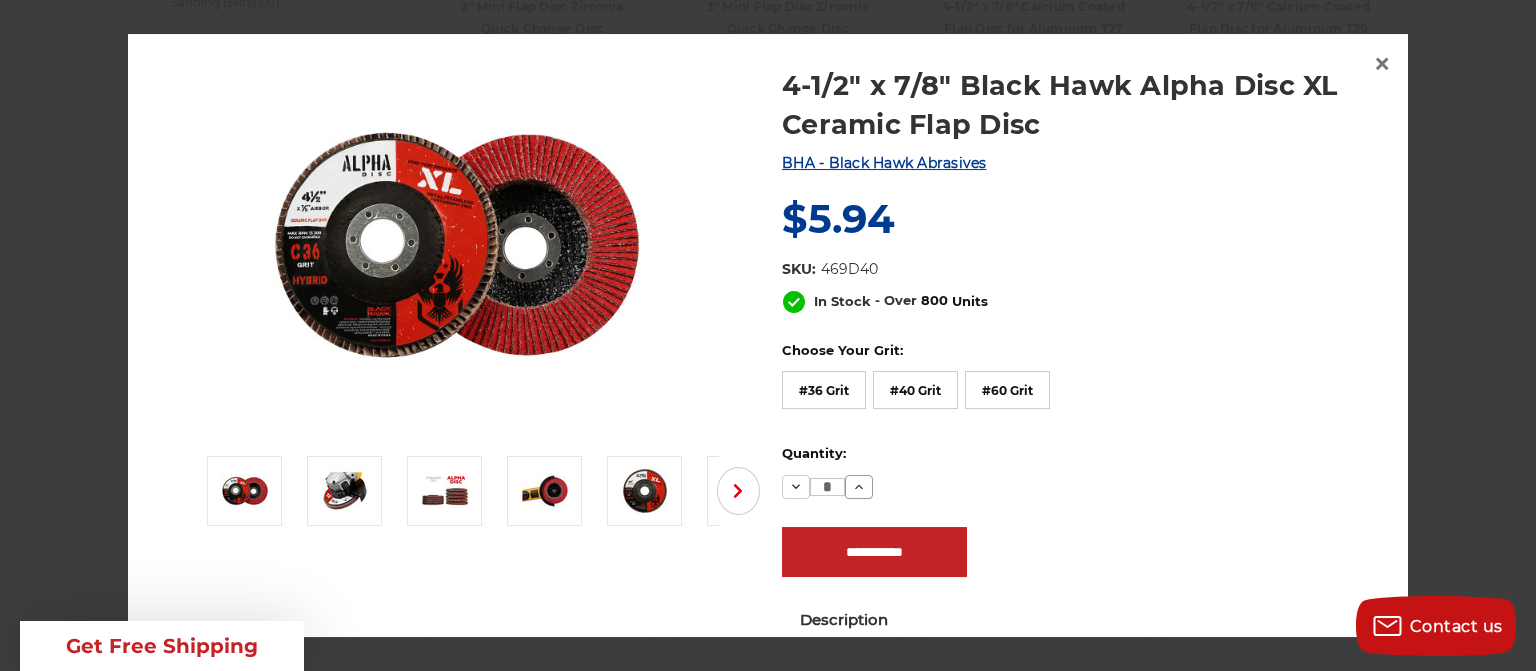 click 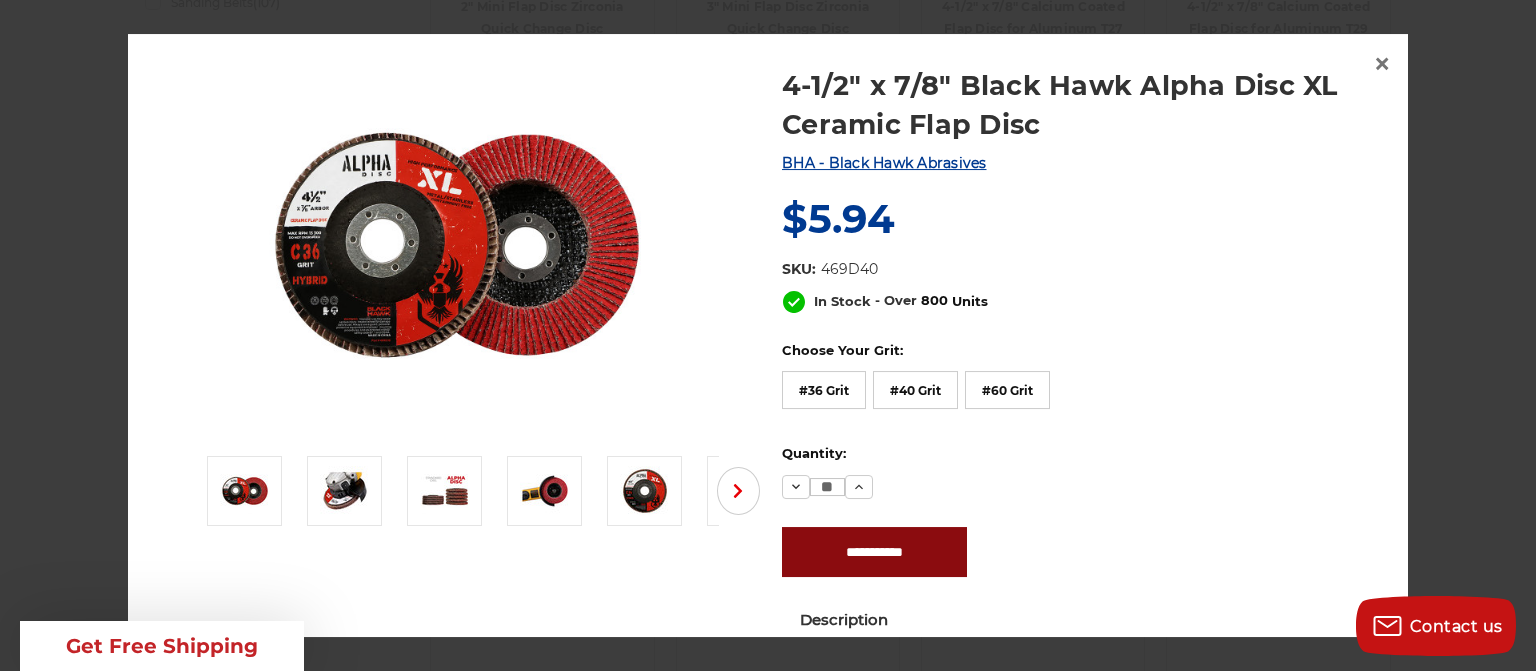 click on "**********" at bounding box center (874, 552) 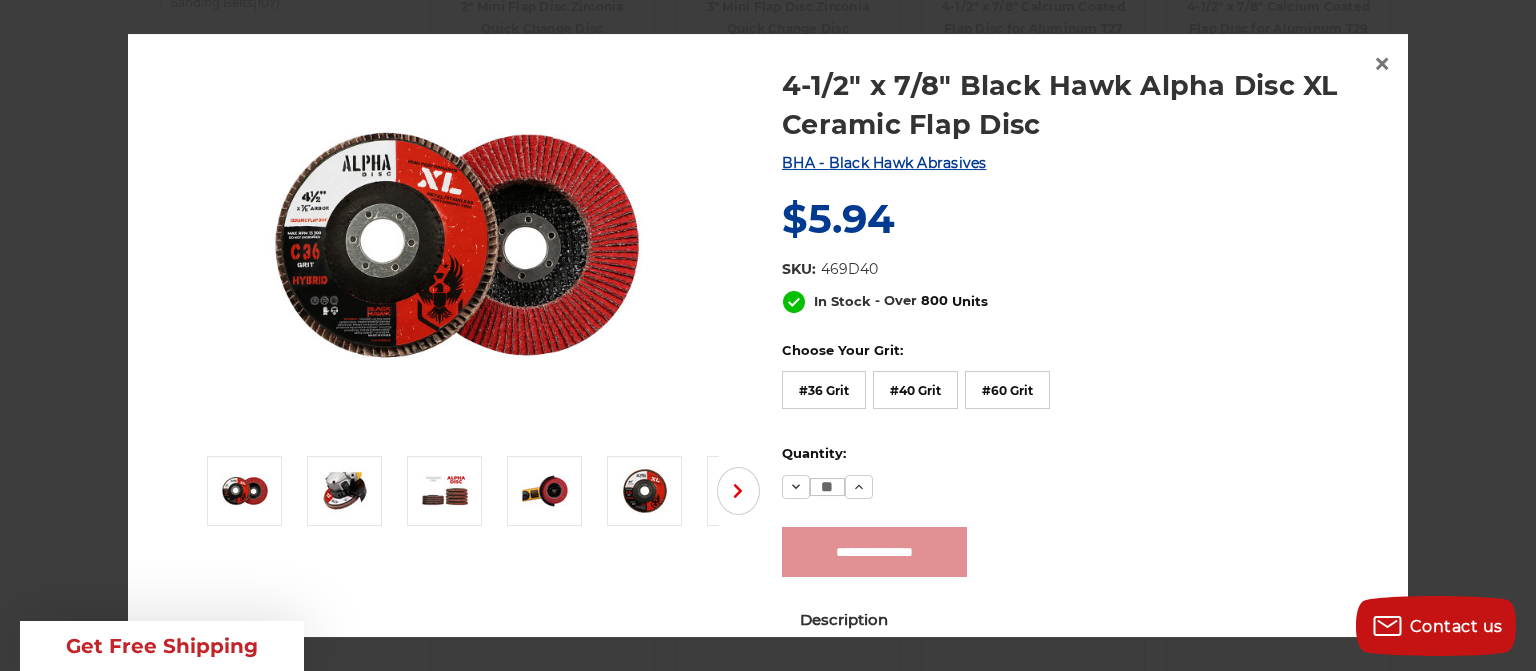 type on "**********" 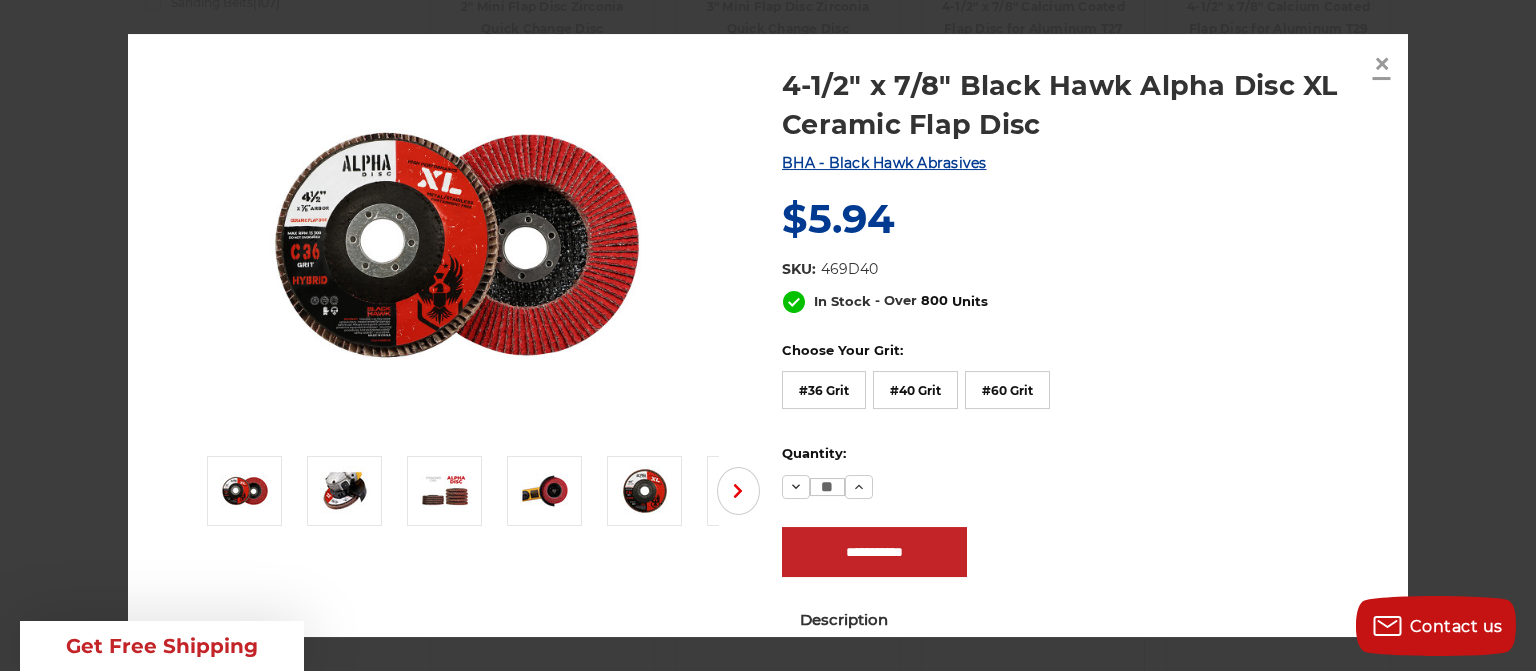 click on "×" at bounding box center (1382, 63) 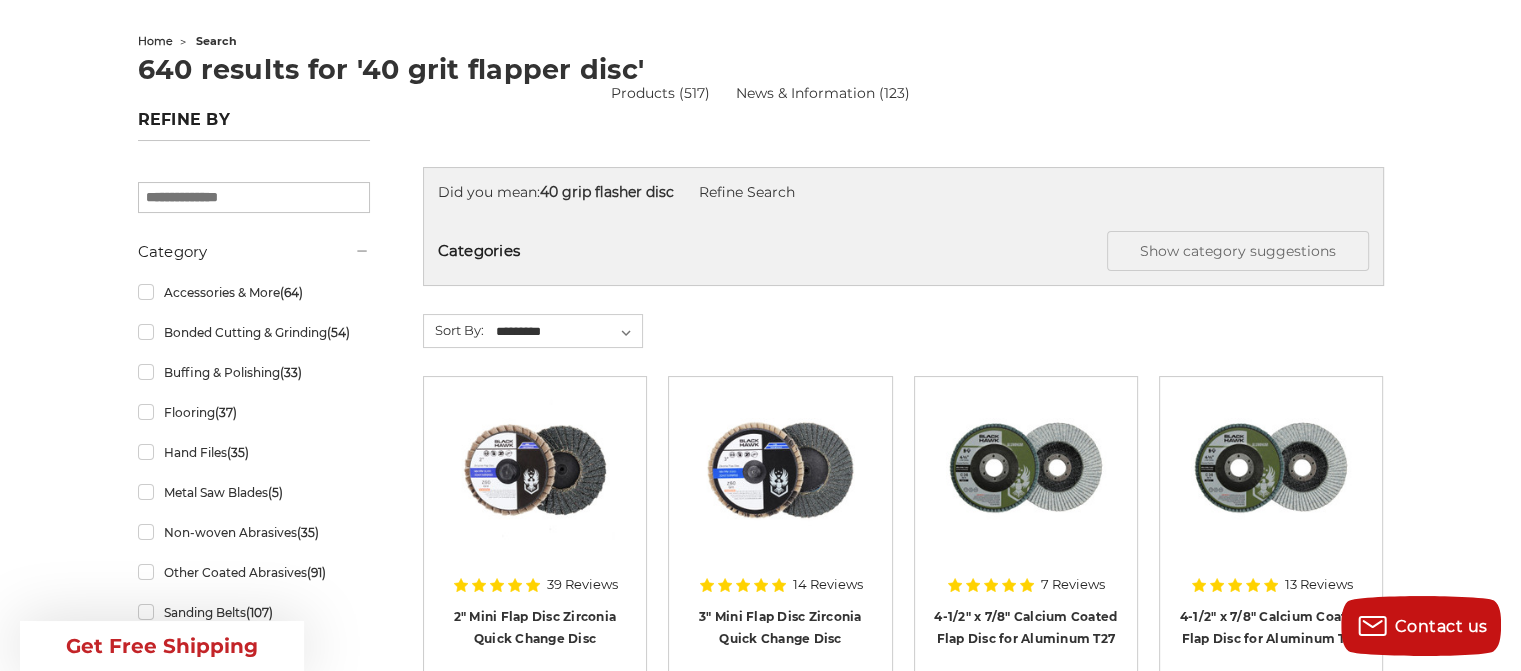 scroll, scrollTop: 0, scrollLeft: 0, axis: both 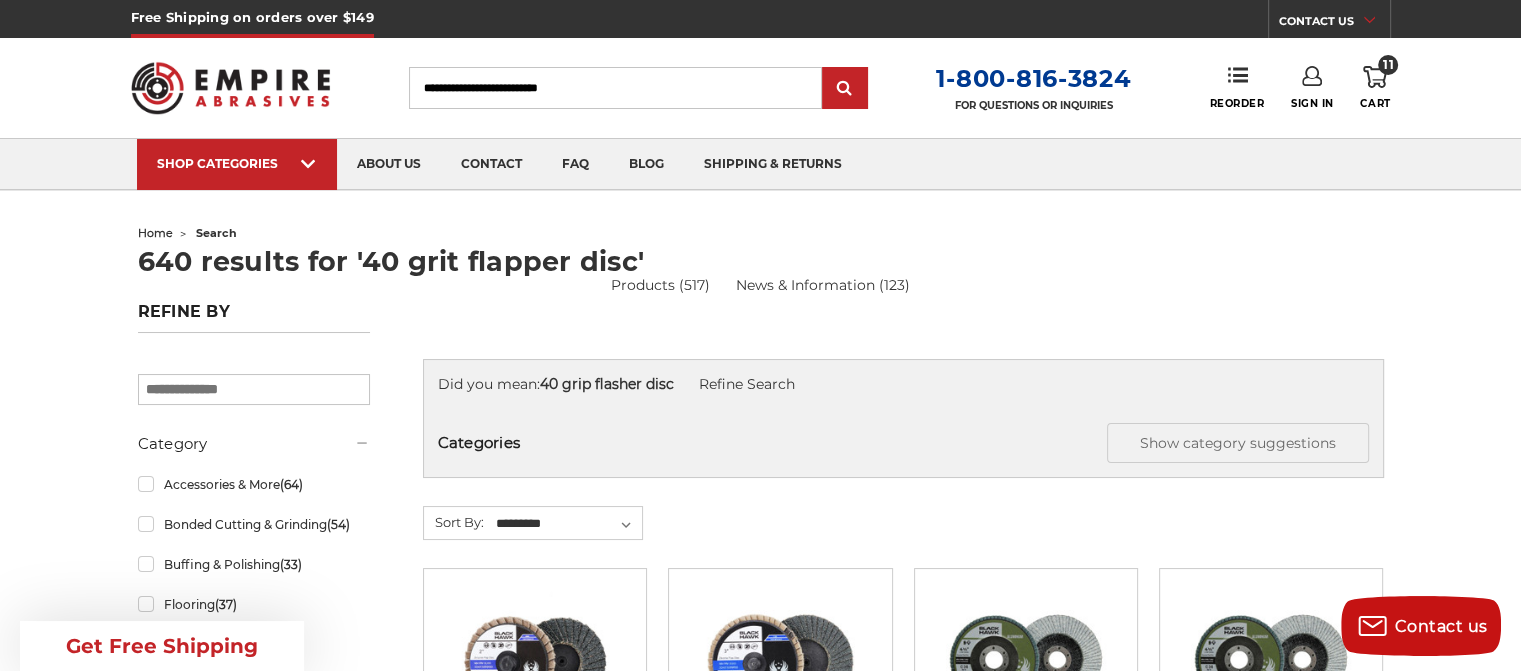 click on "Search" at bounding box center (615, 88) 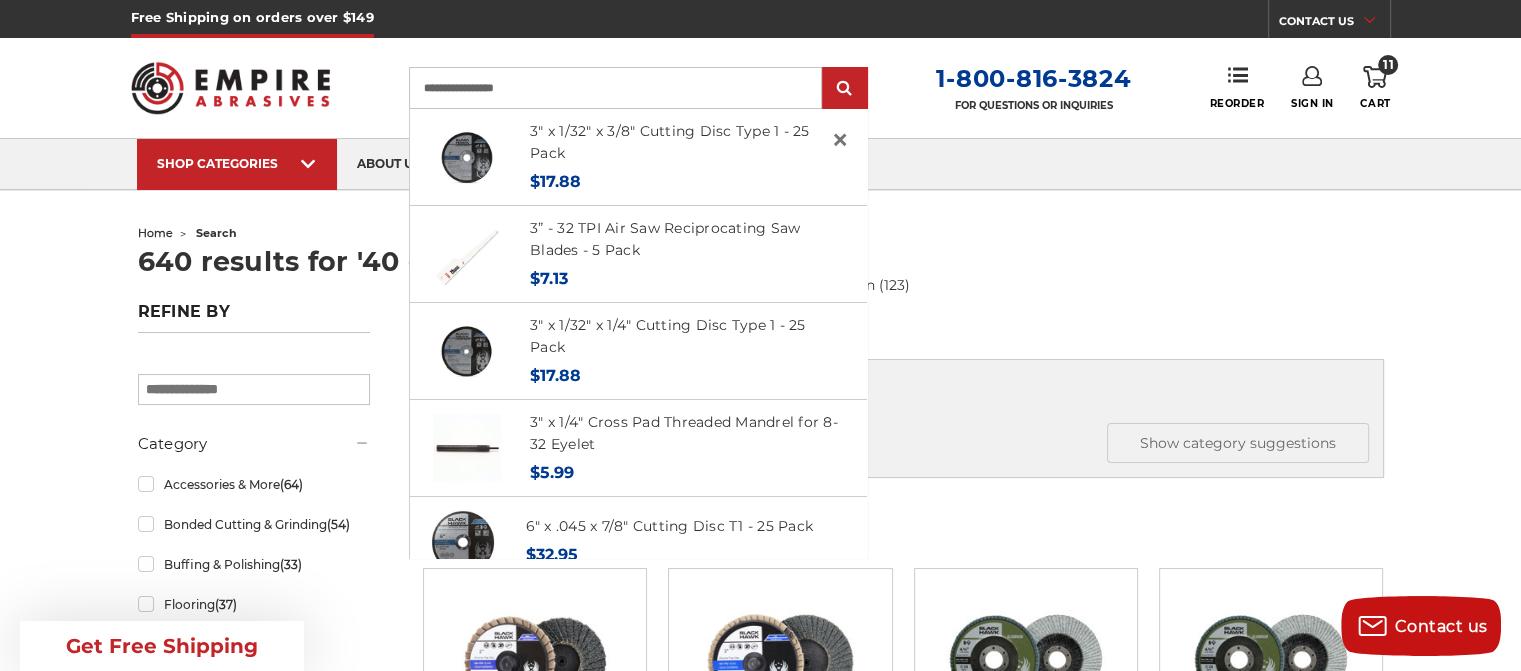 type on "**********" 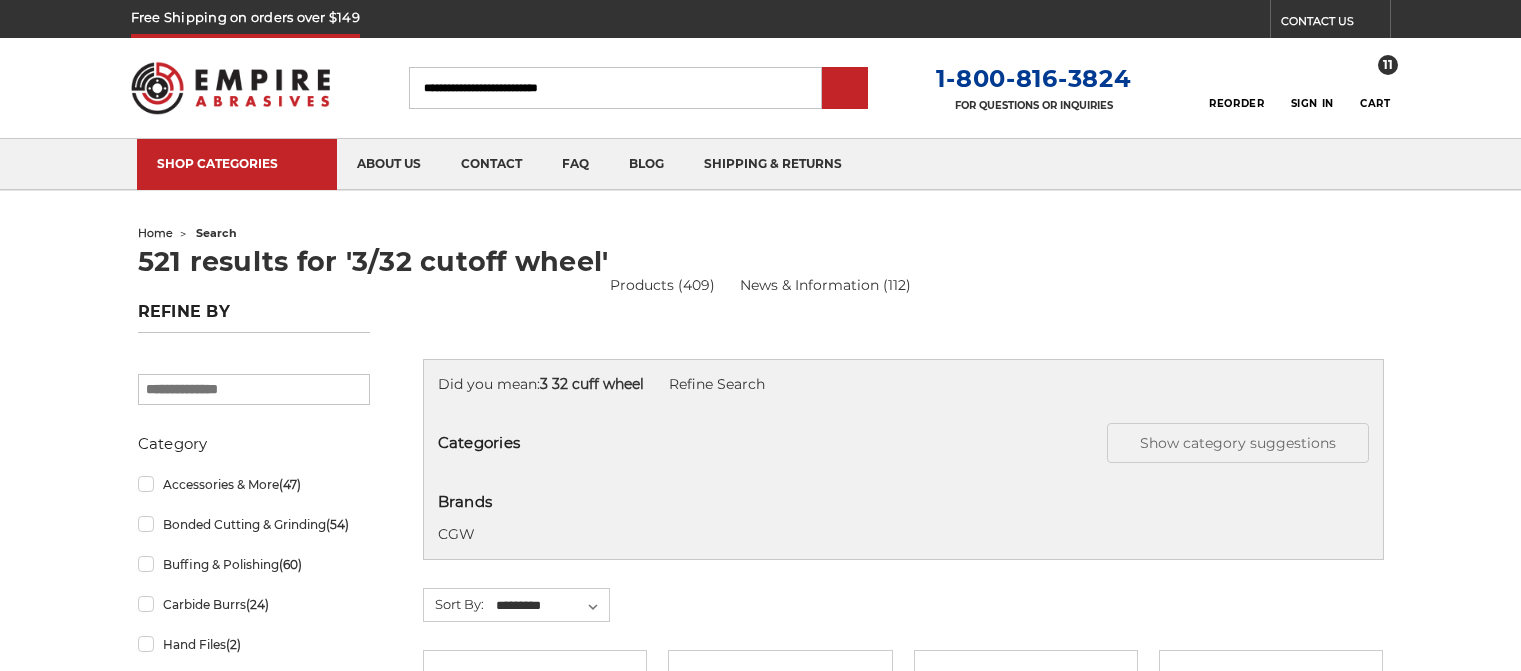 scroll, scrollTop: 0, scrollLeft: 0, axis: both 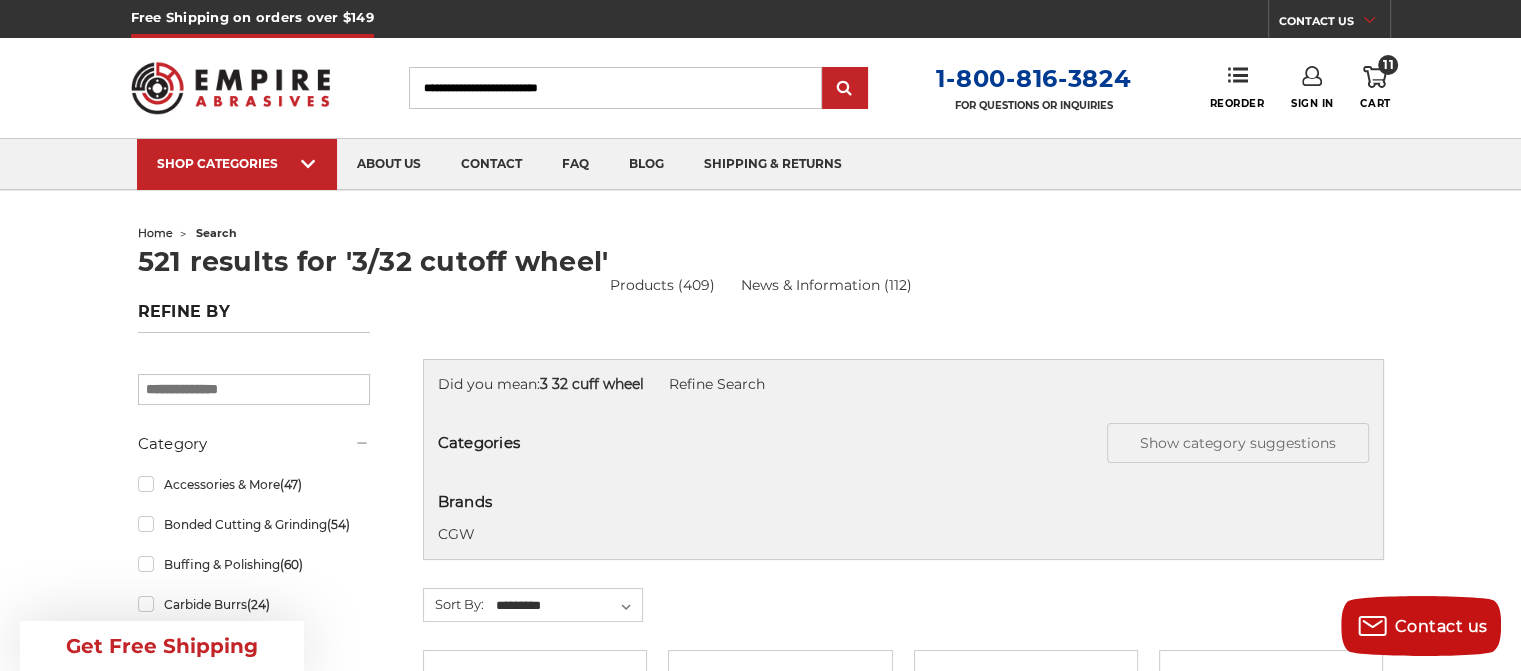 click on "Search" at bounding box center (615, 88) 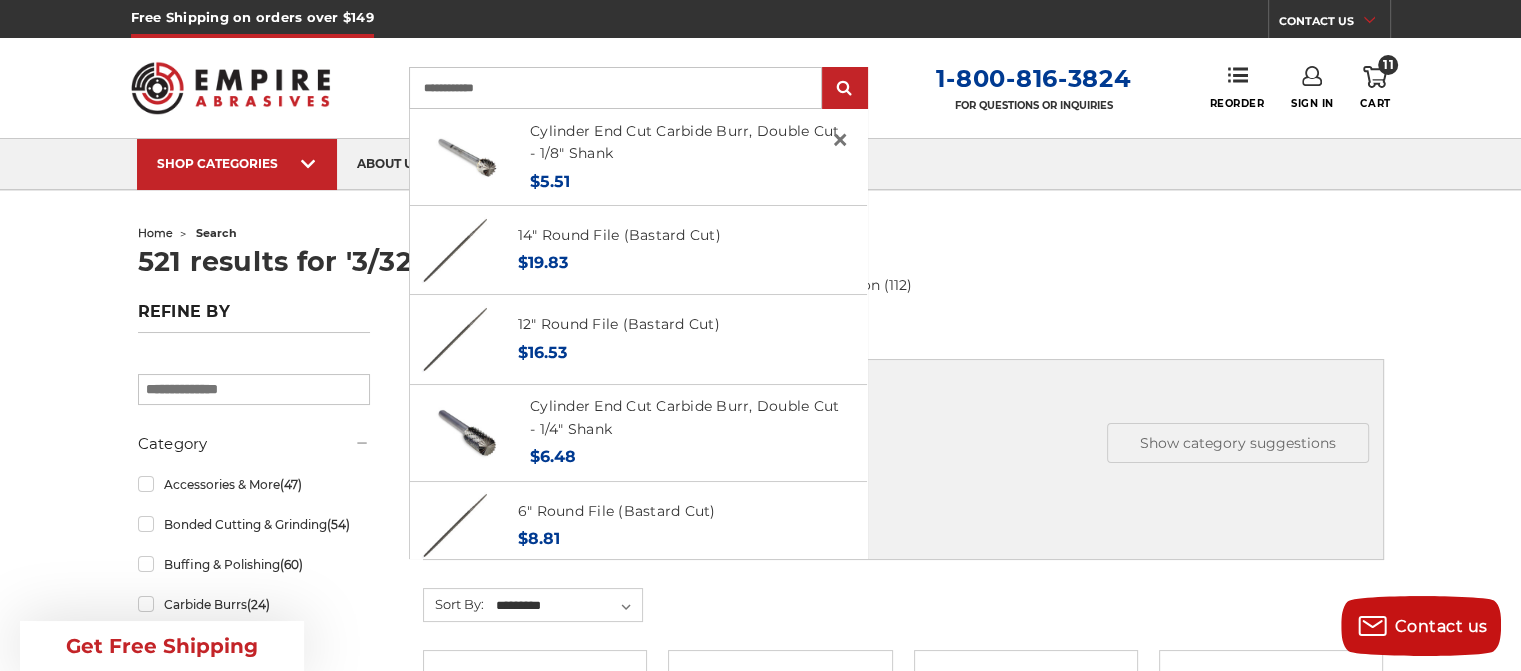 type on "**********" 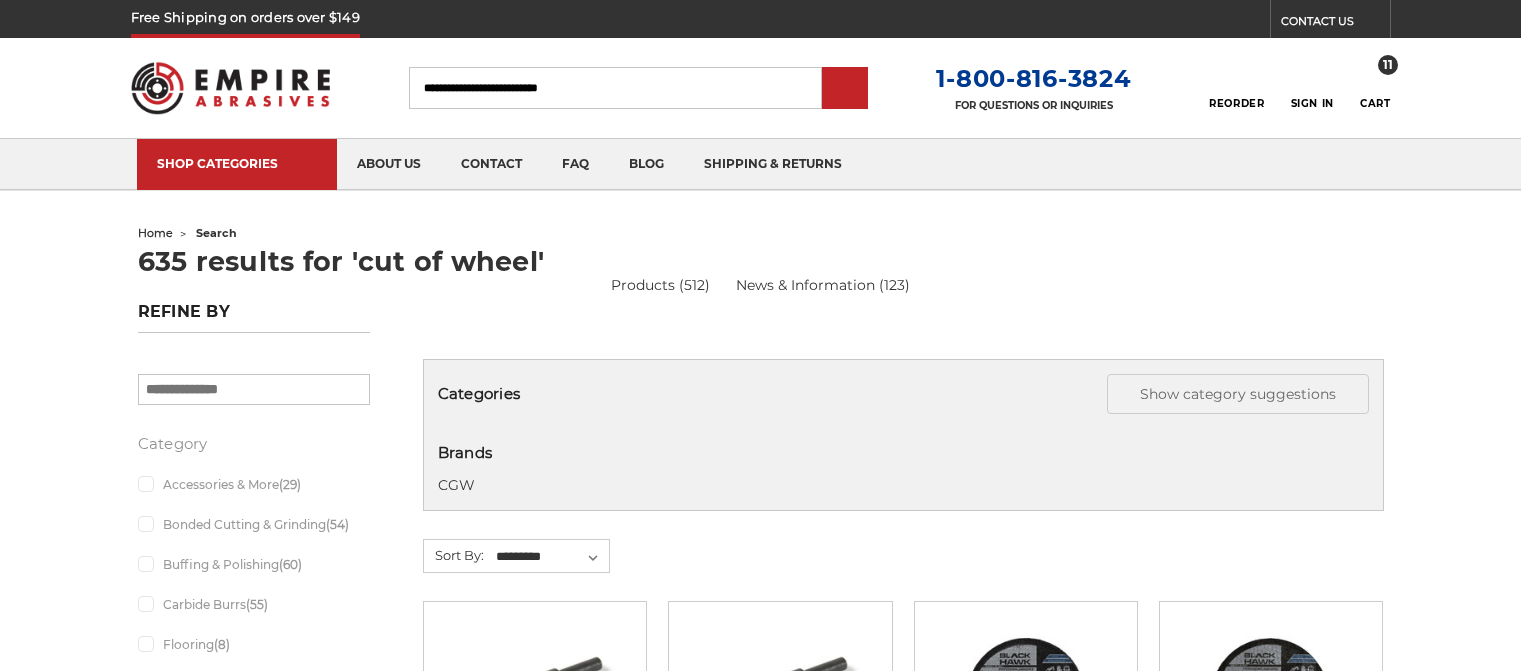 scroll, scrollTop: 0, scrollLeft: 0, axis: both 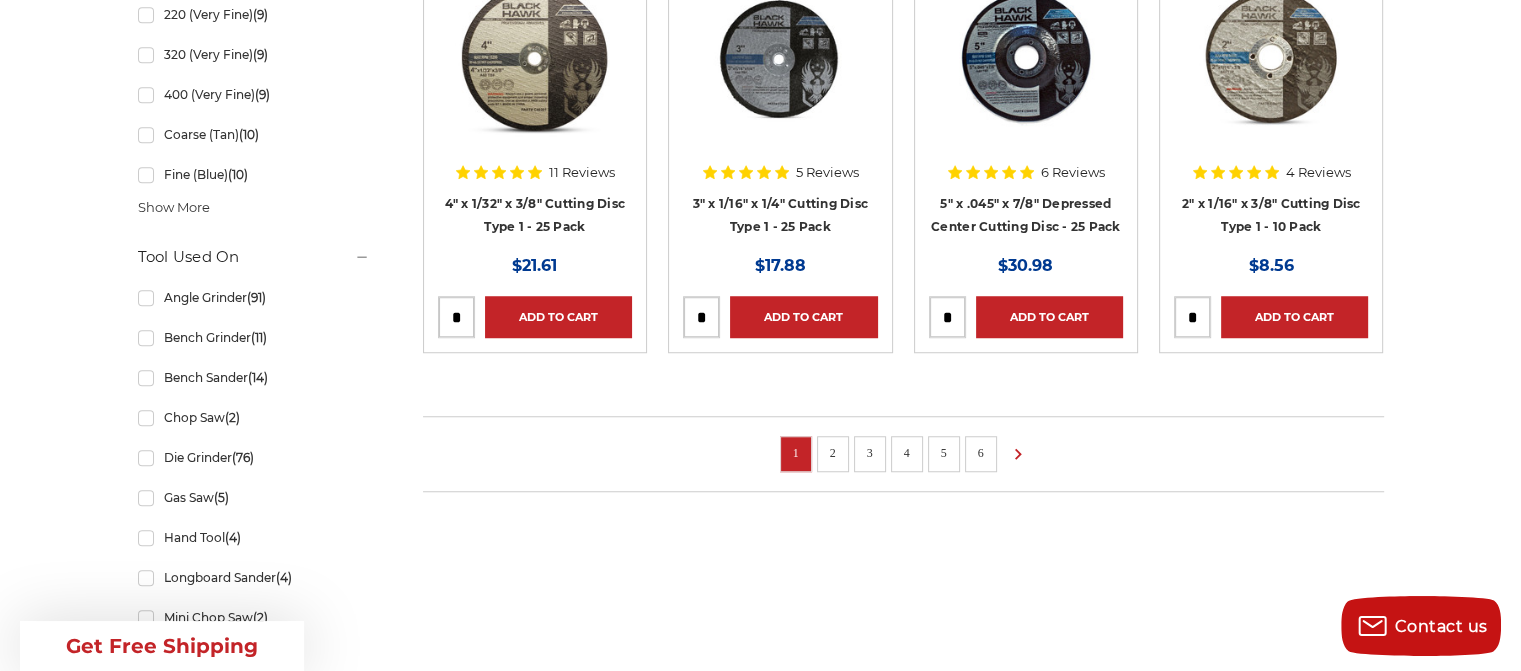 click on "2" at bounding box center [833, 454] 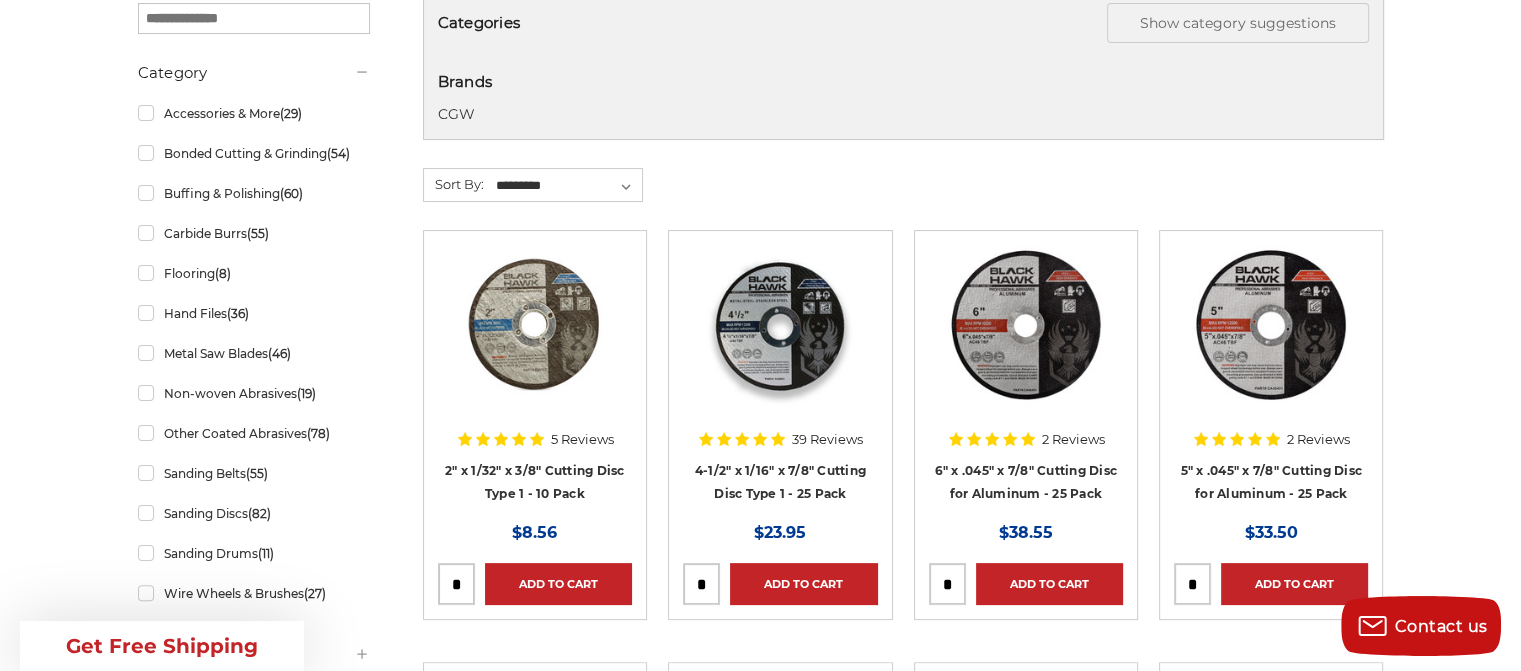 scroll, scrollTop: 367, scrollLeft: 0, axis: vertical 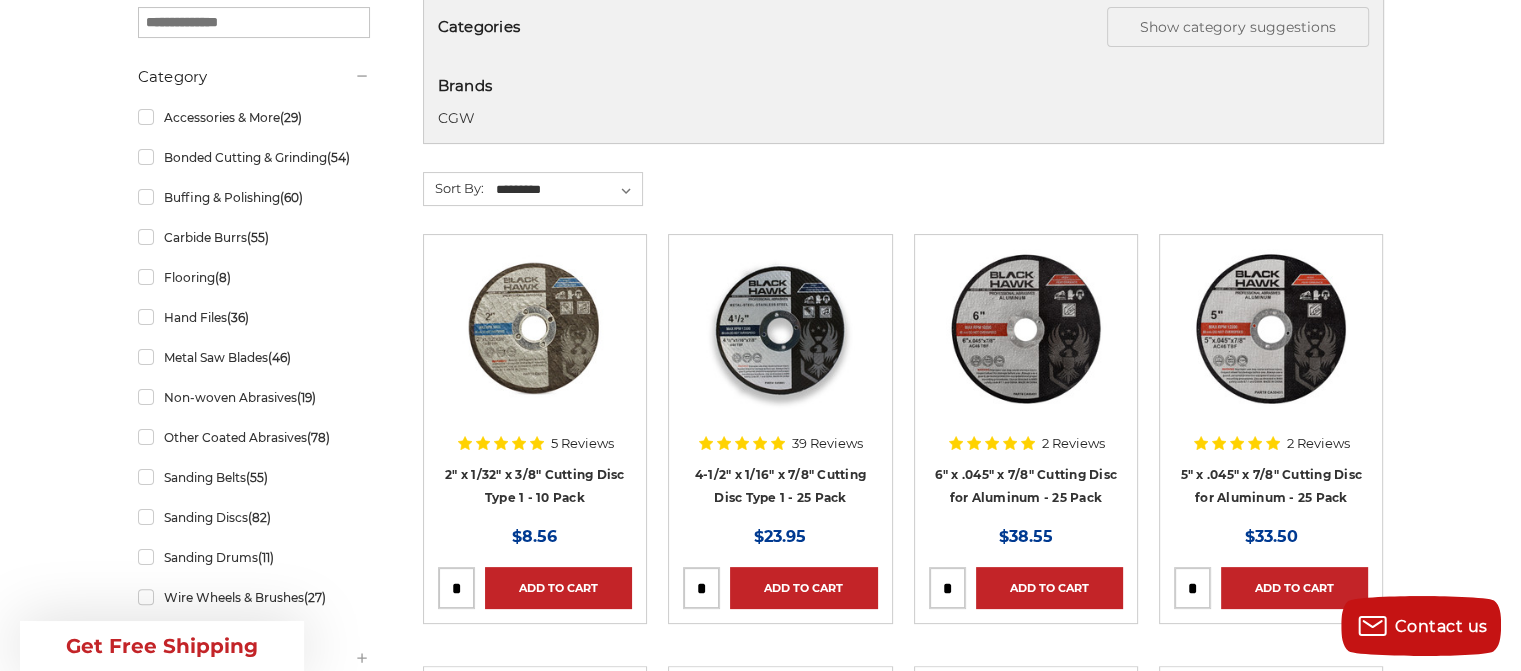 click on "39 Reviews
4-1/2" x 1/16" x 7/8" Cutting Disc Type 1 - 25 Pack
MSRP:
Was:
Now:
$23.95" at bounding box center [780, 482] 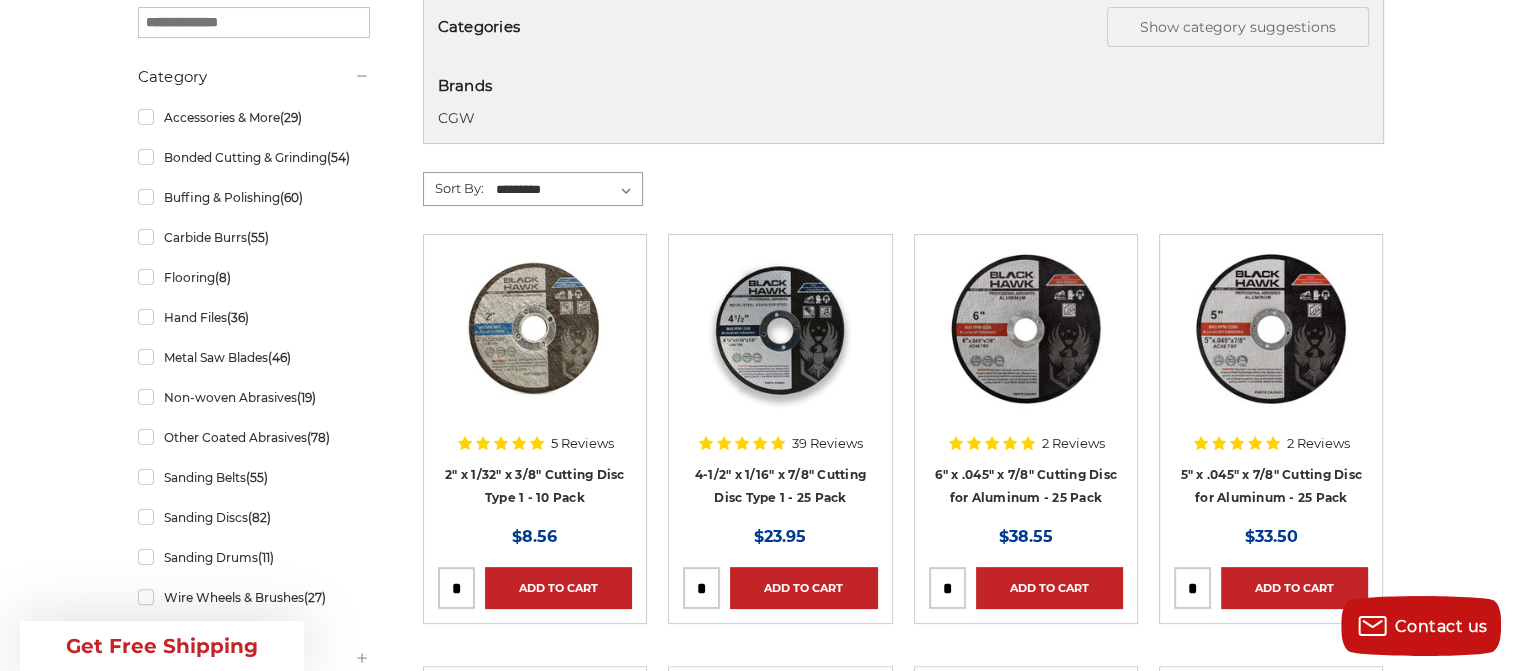 click on "**********" at bounding box center (567, 190) 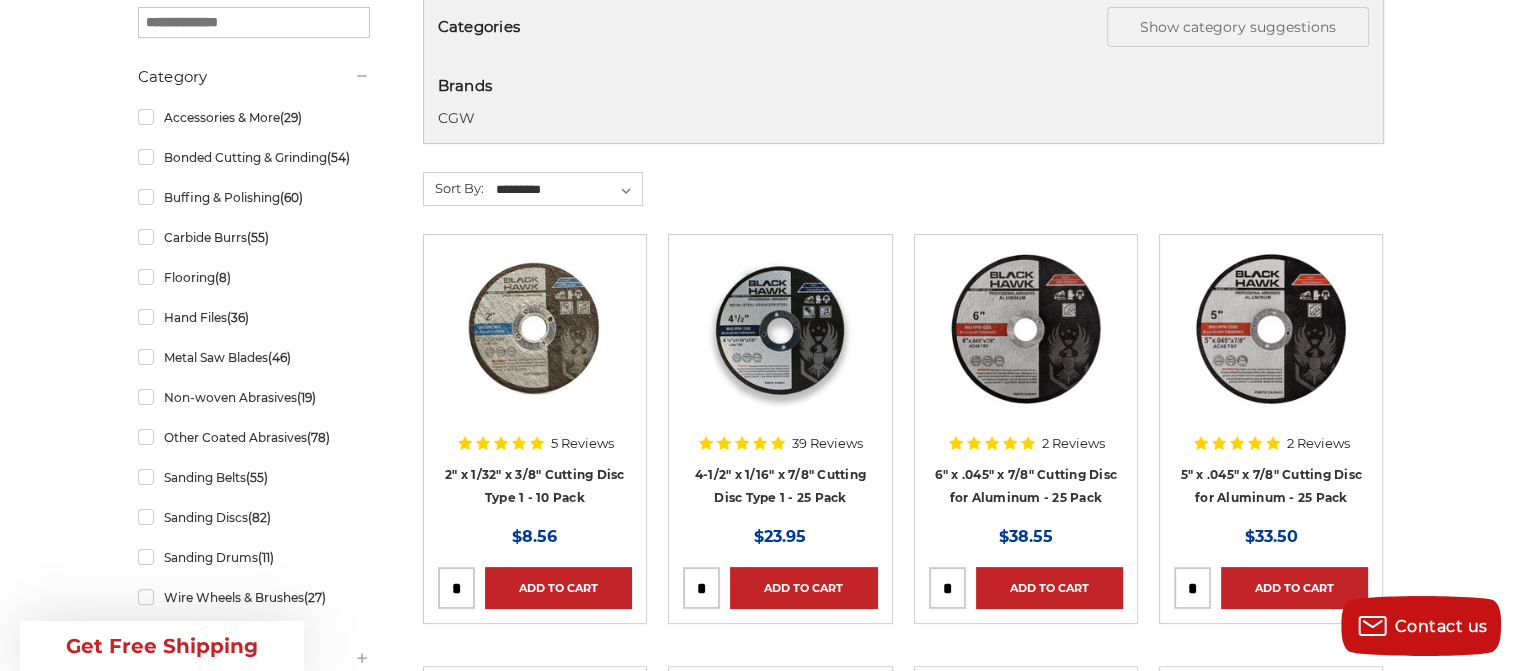 click on "**********" at bounding box center (903, 203) 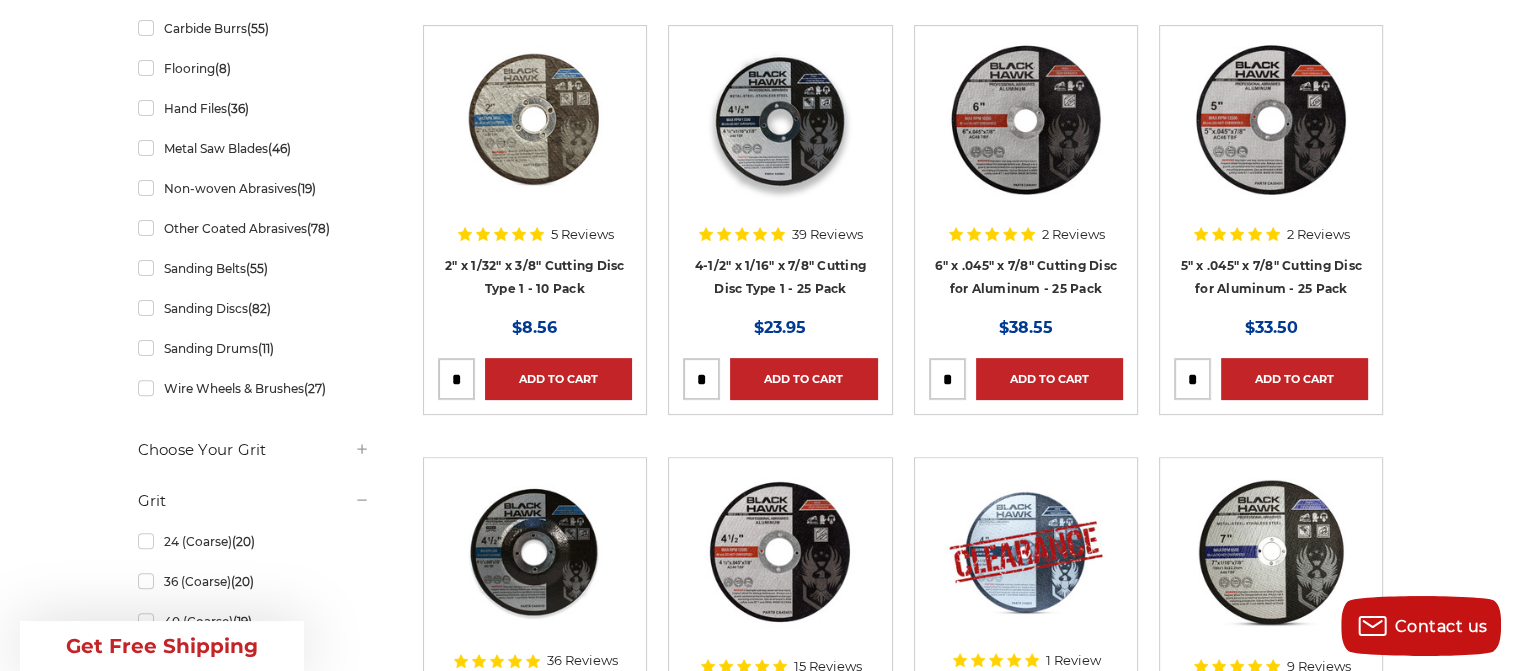 scroll, scrollTop: 572, scrollLeft: 0, axis: vertical 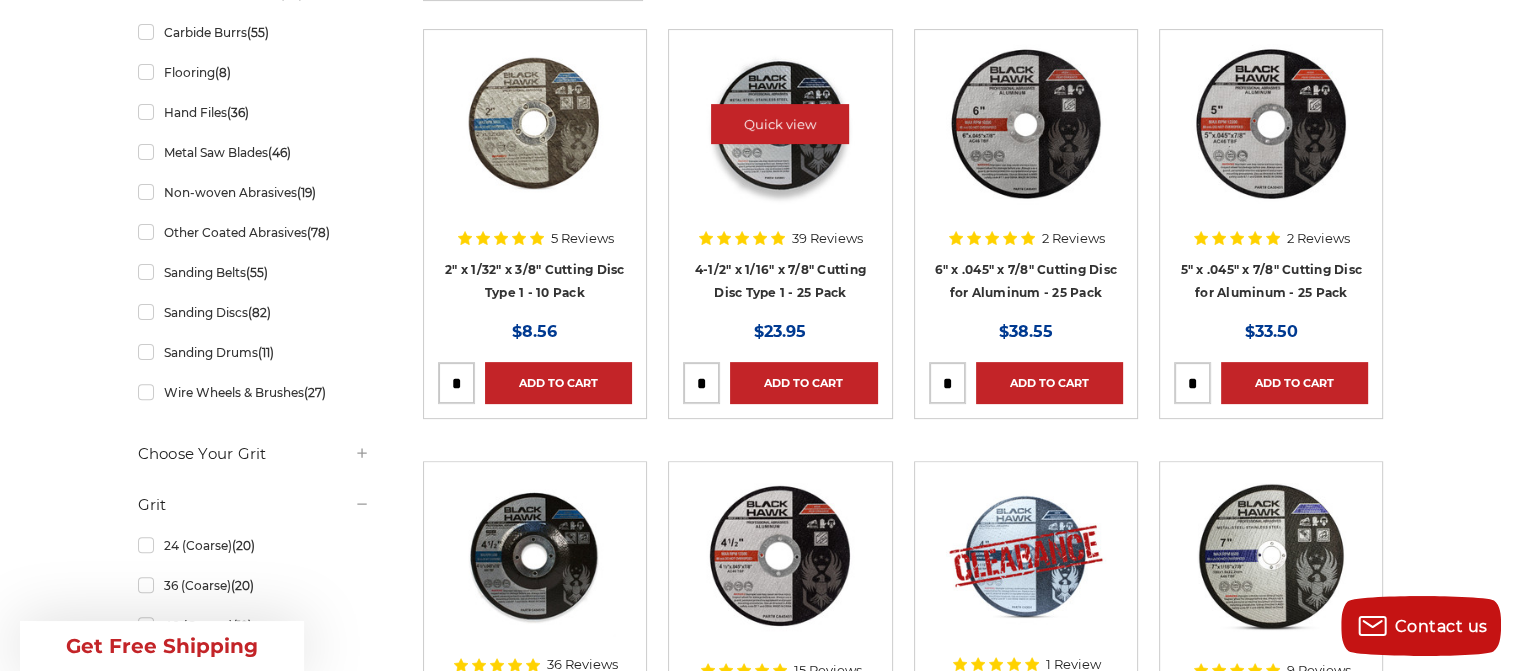 click at bounding box center (780, 124) 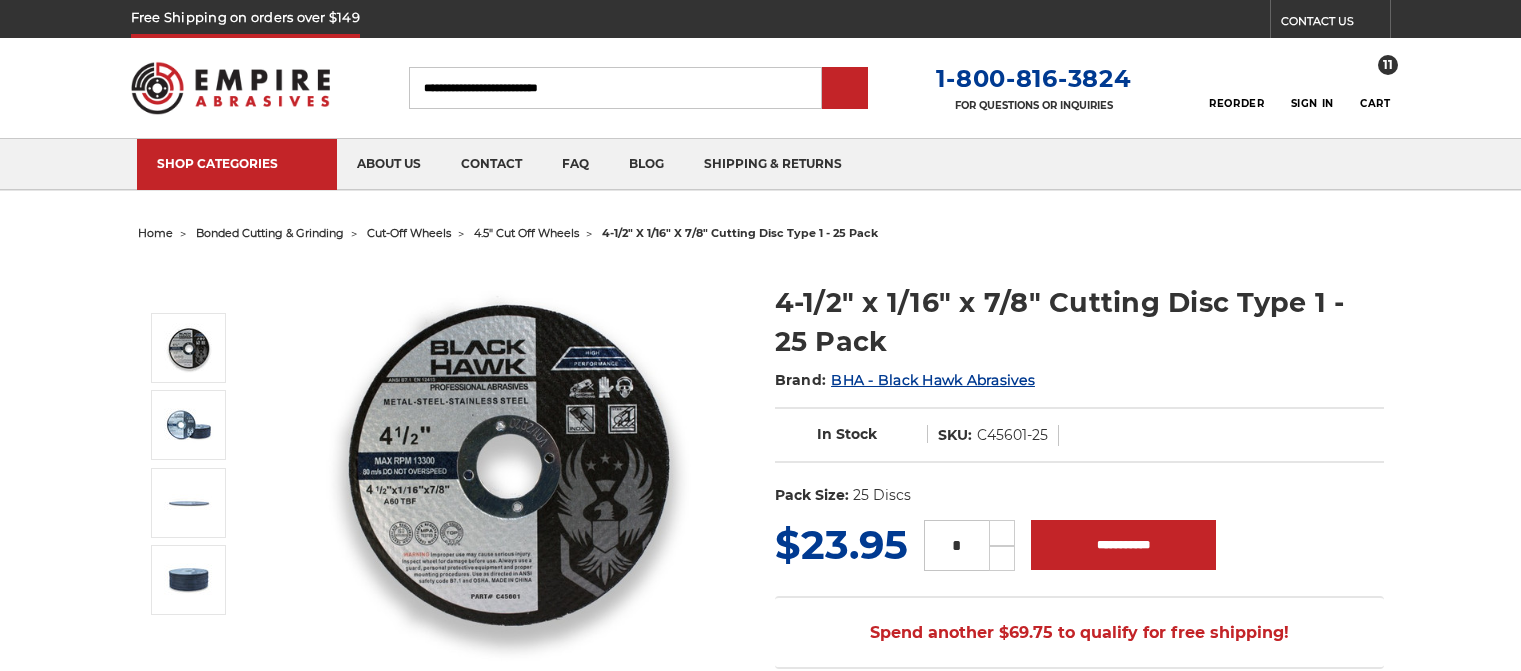 scroll, scrollTop: 0, scrollLeft: 0, axis: both 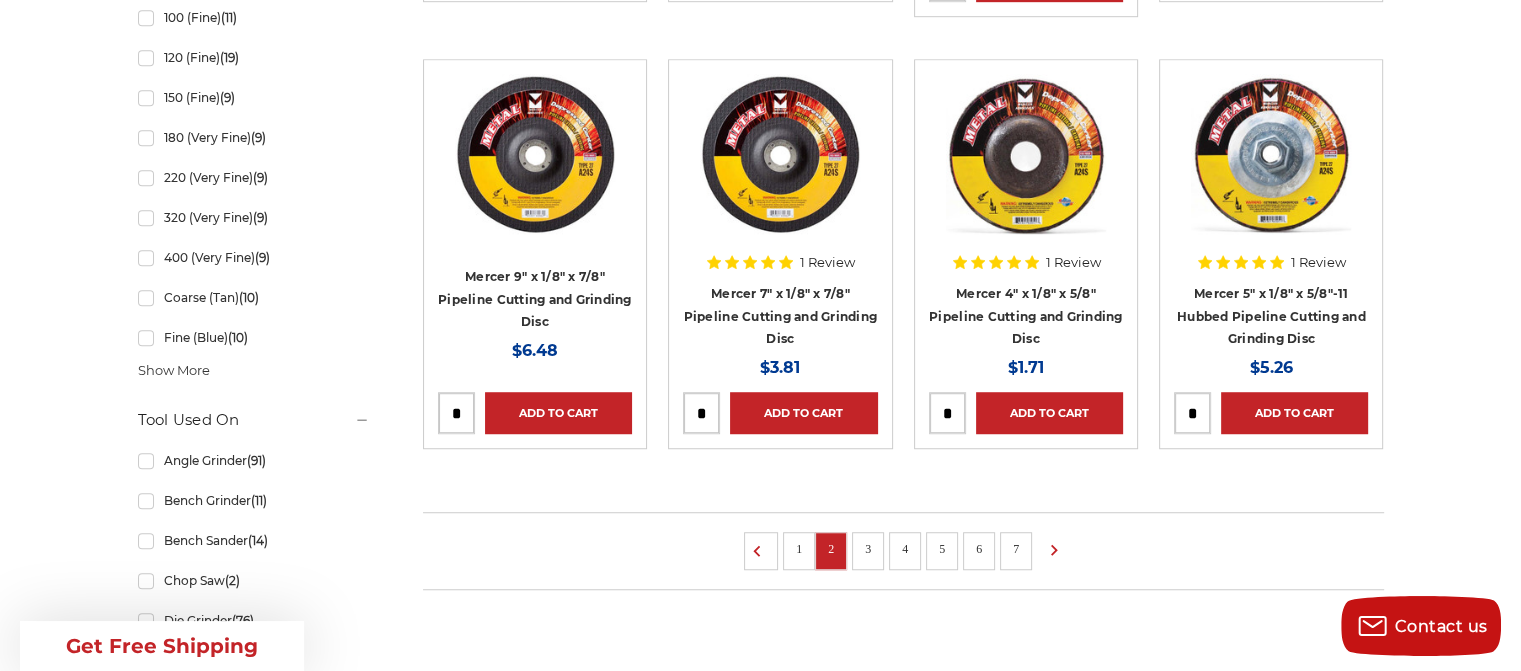 click on "3" at bounding box center [868, 549] 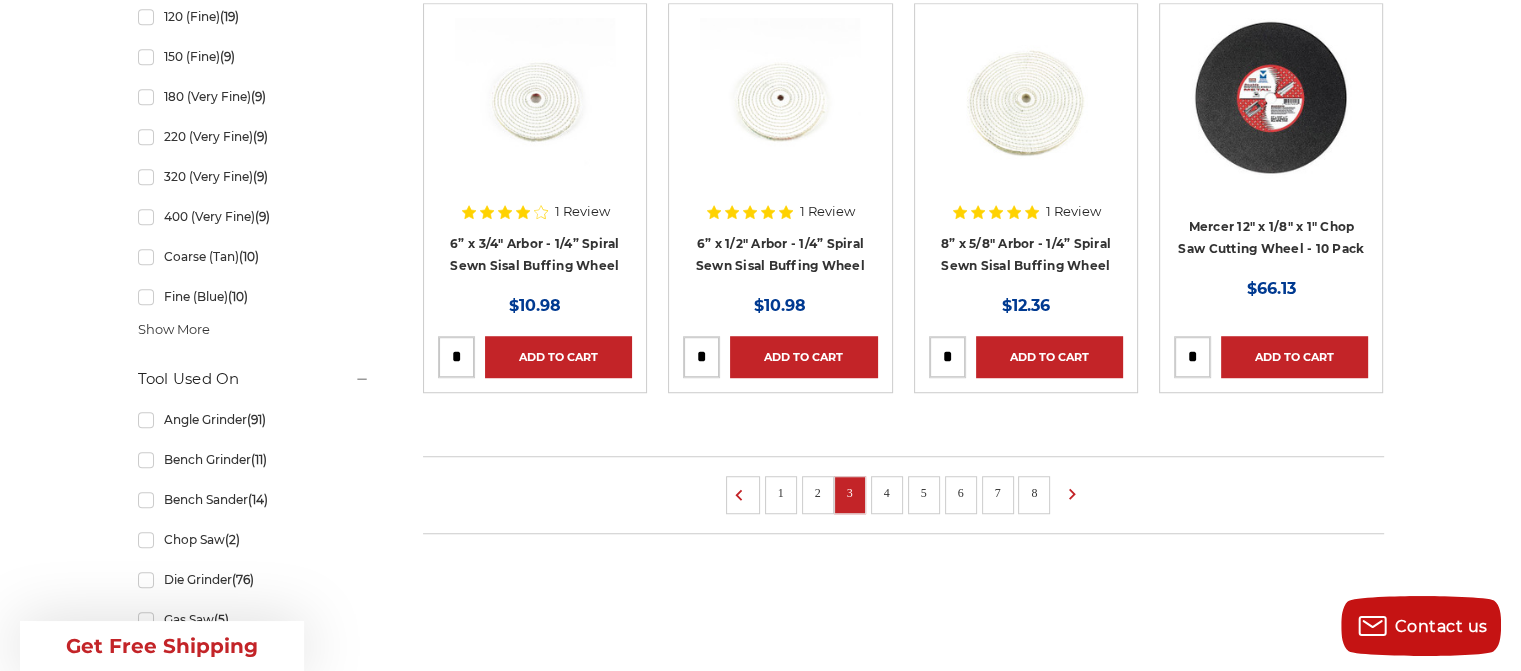 scroll, scrollTop: 1378, scrollLeft: 0, axis: vertical 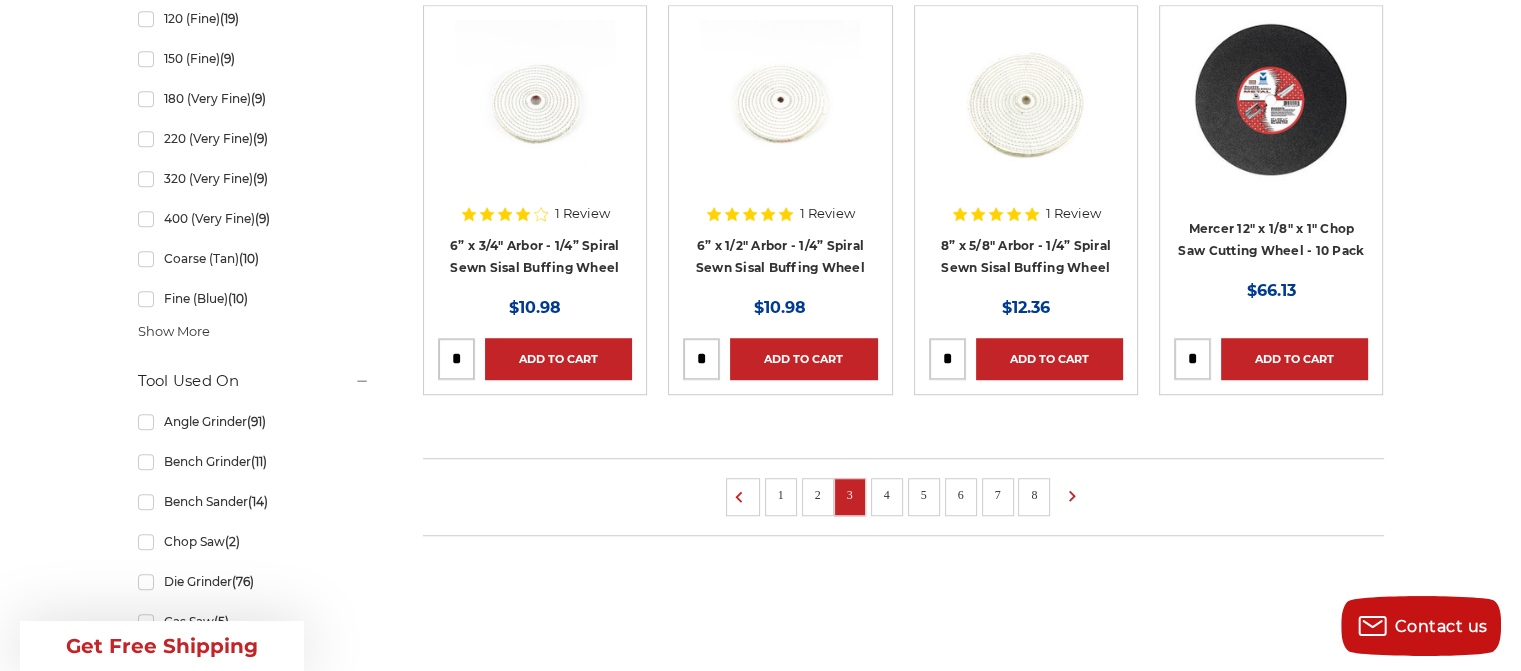 click on "4" at bounding box center (887, 497) 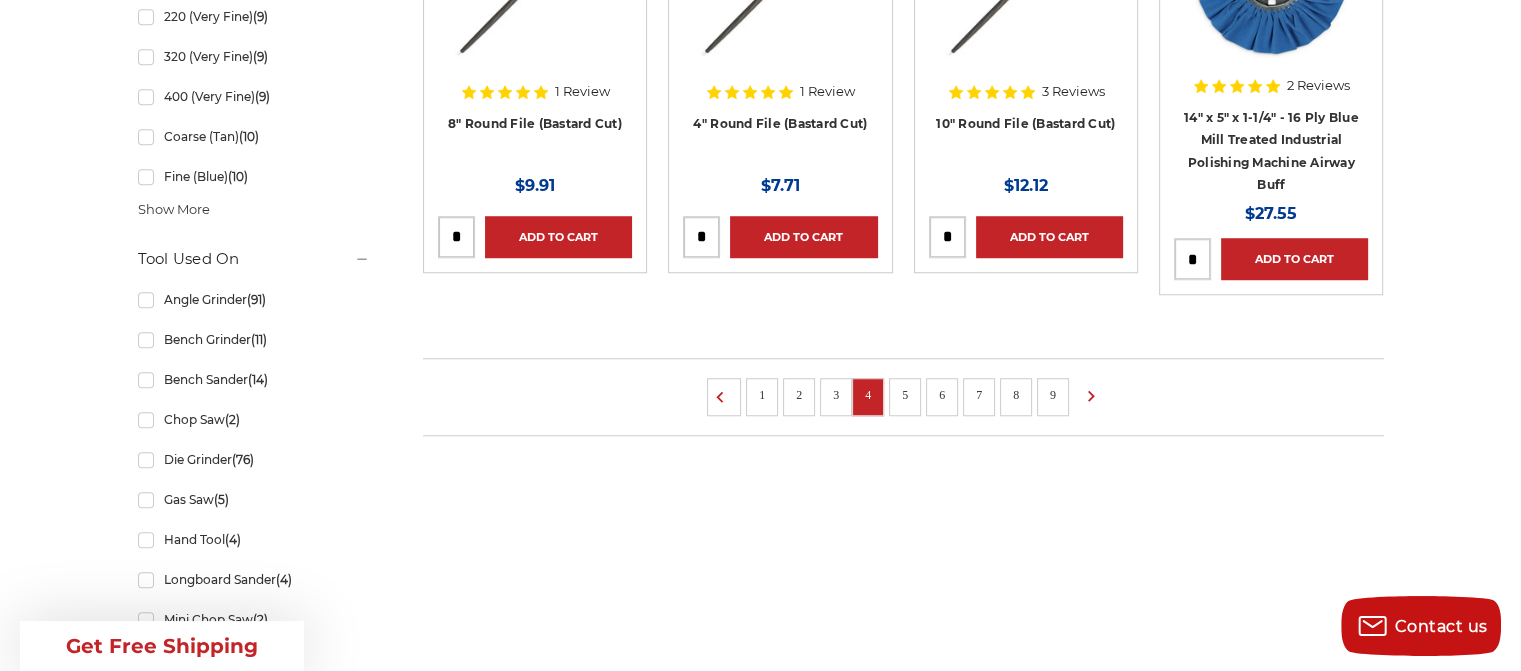 scroll, scrollTop: 1506, scrollLeft: 0, axis: vertical 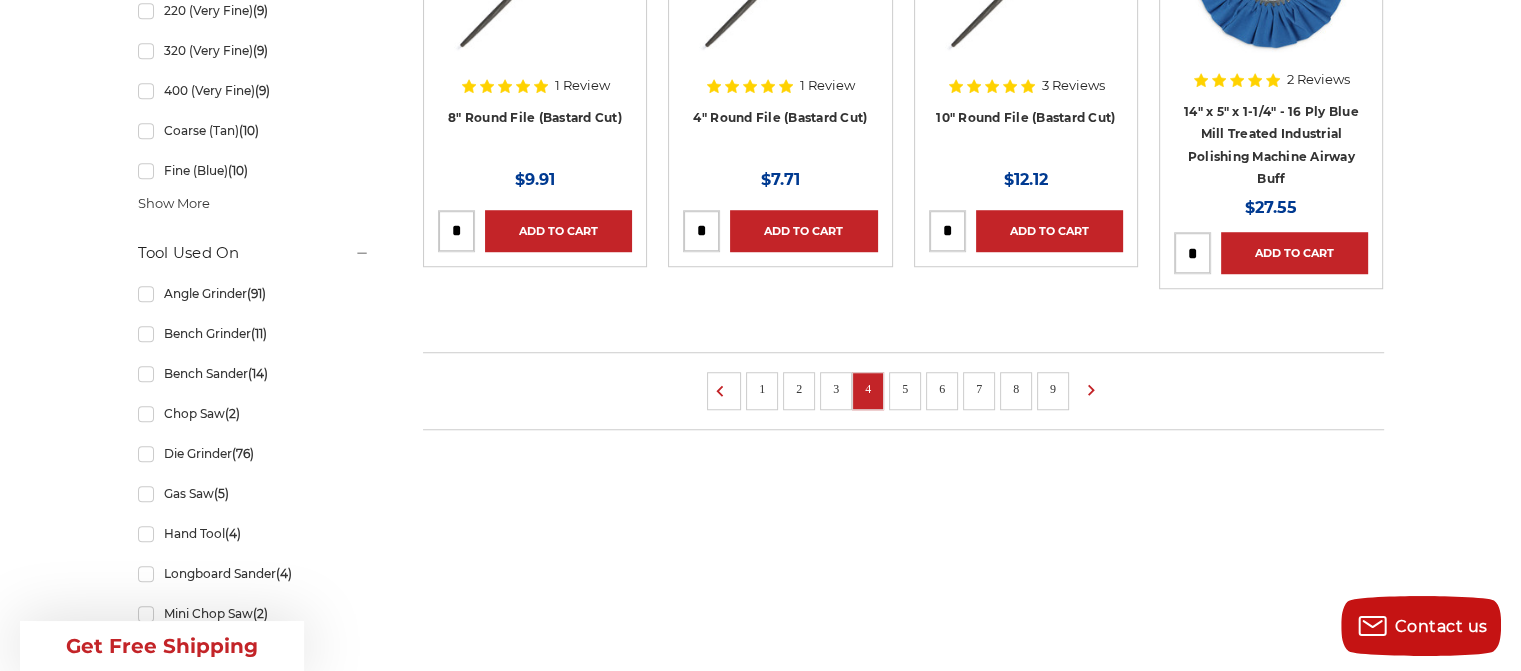 click on "5" at bounding box center [905, 389] 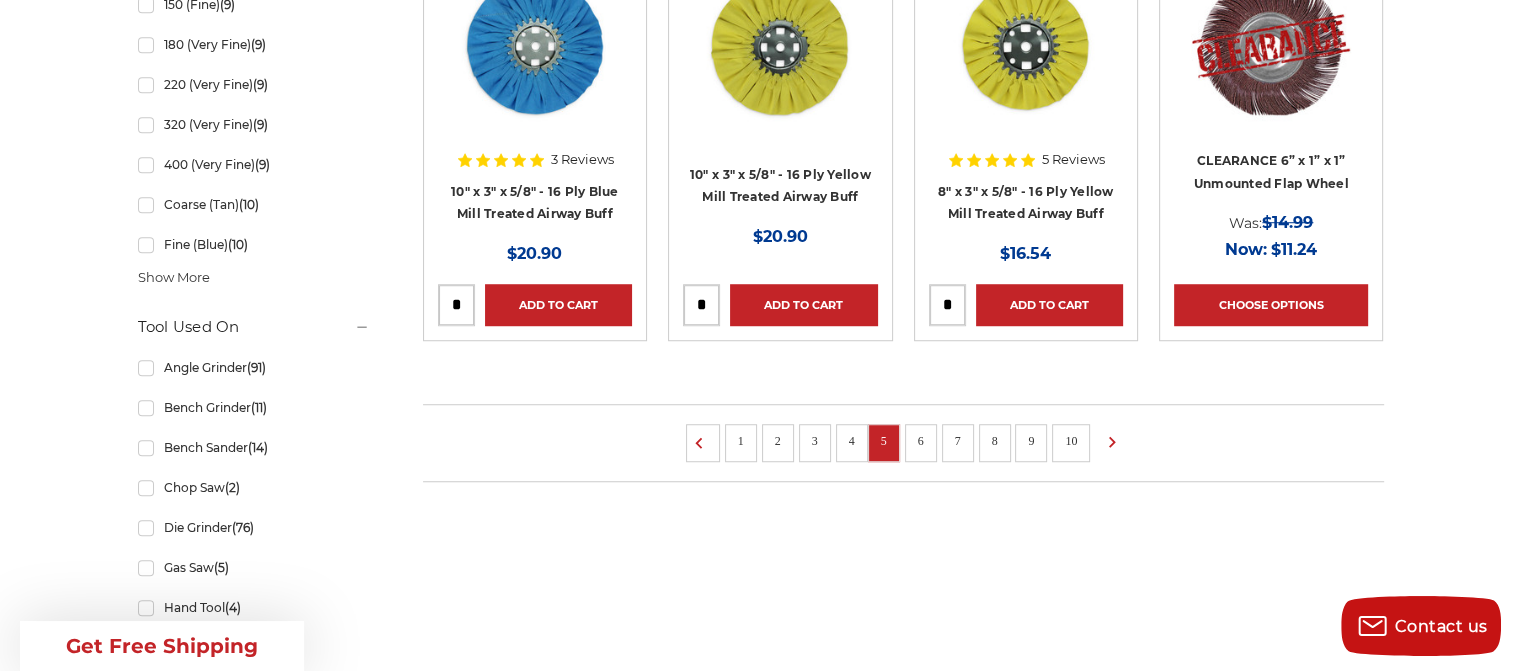 scroll, scrollTop: 1531, scrollLeft: 0, axis: vertical 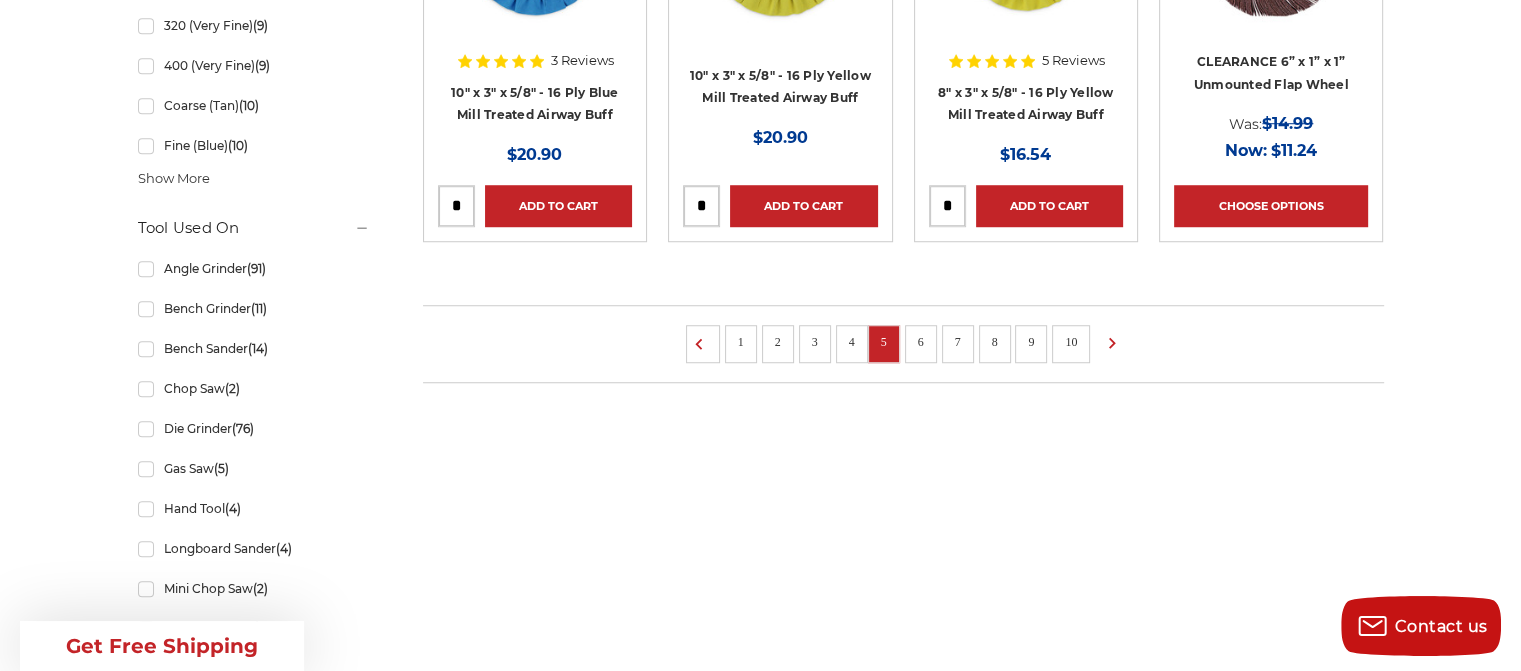 click on "6" at bounding box center (921, 342) 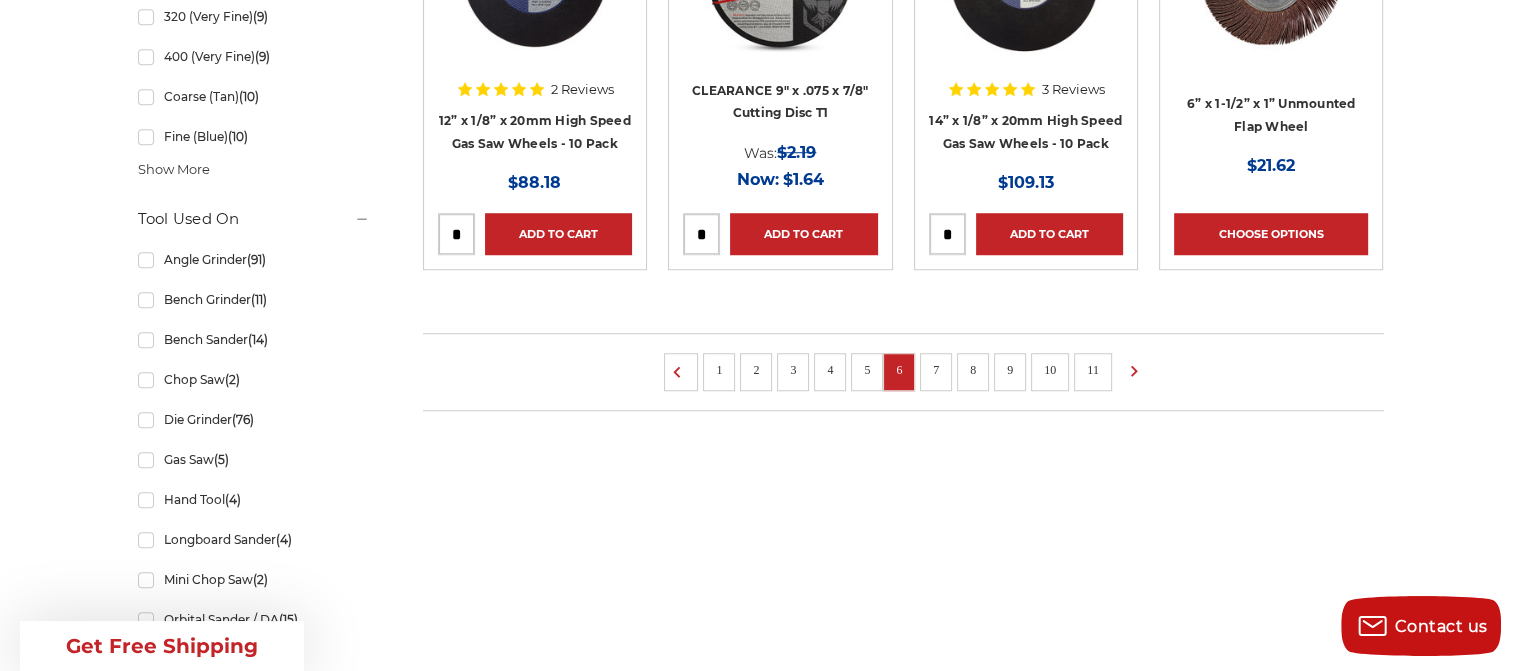 scroll, scrollTop: 1543, scrollLeft: 0, axis: vertical 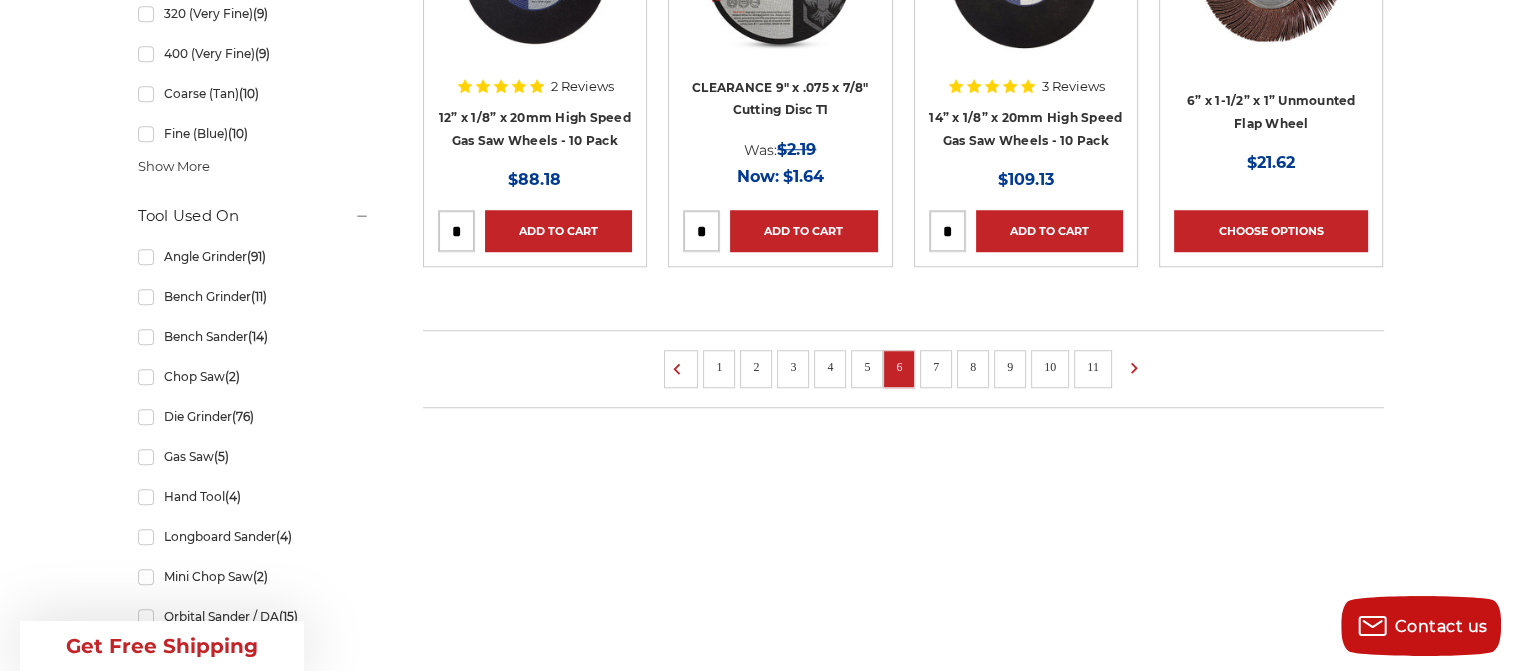 click on "7" at bounding box center (936, 367) 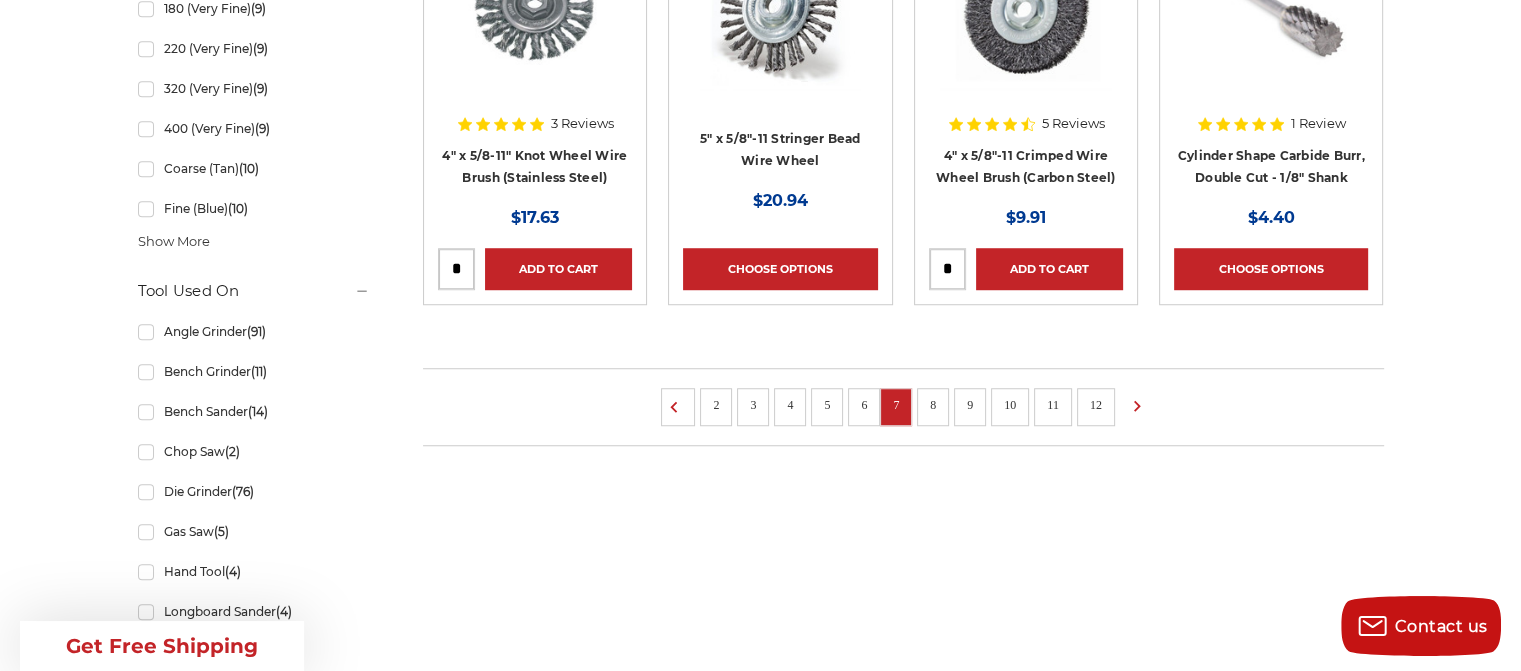 scroll, scrollTop: 1468, scrollLeft: 0, axis: vertical 